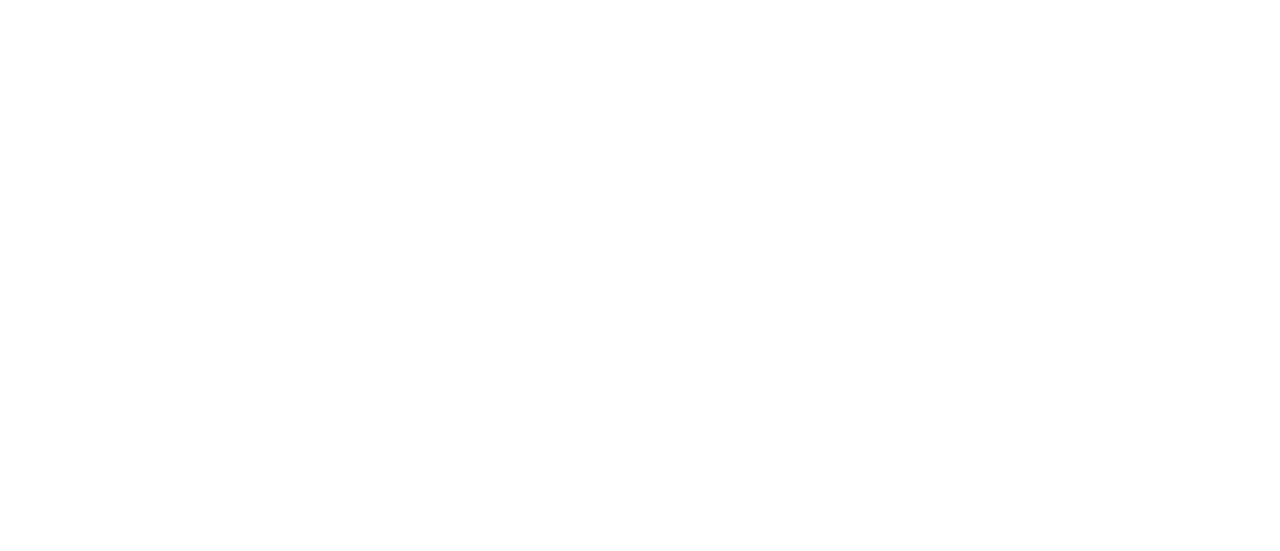 scroll, scrollTop: 0, scrollLeft: 0, axis: both 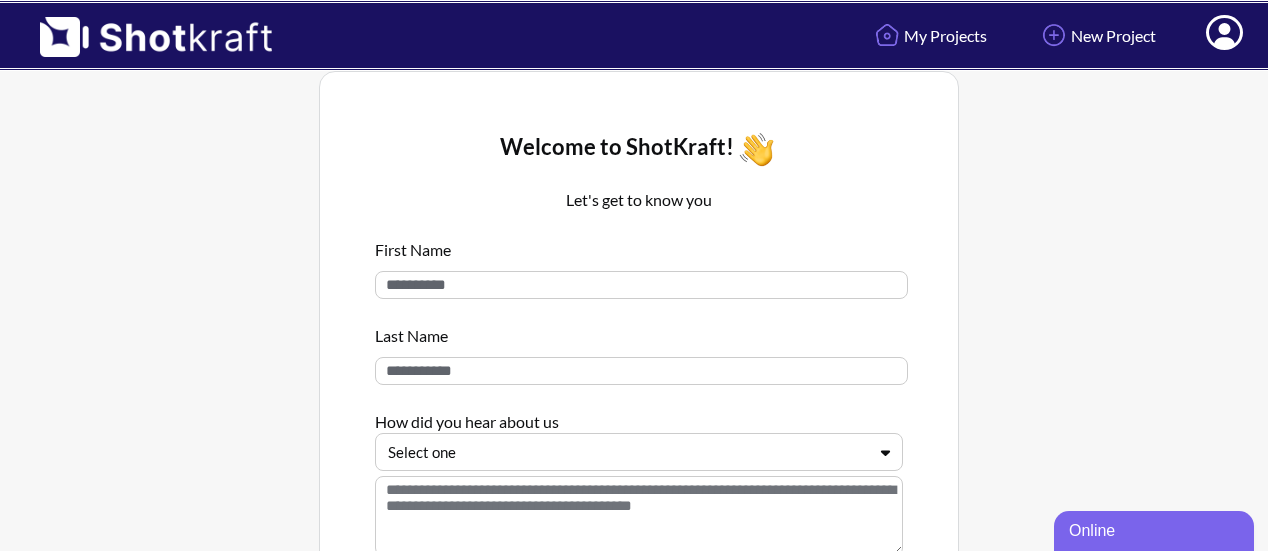 click at bounding box center [641, 285] 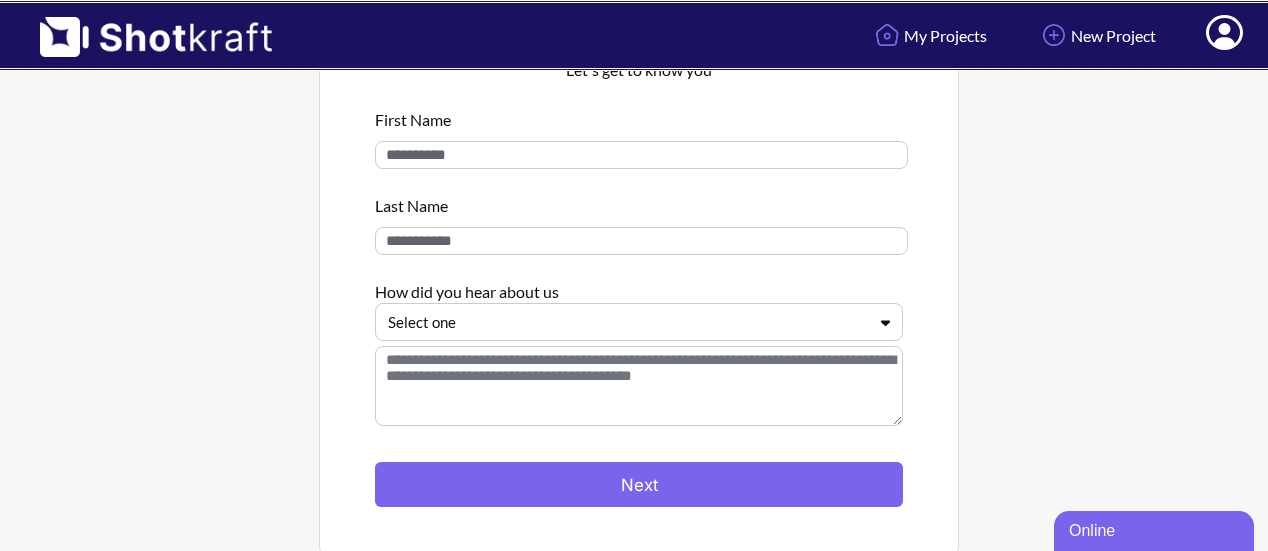 scroll, scrollTop: 117, scrollLeft: 0, axis: vertical 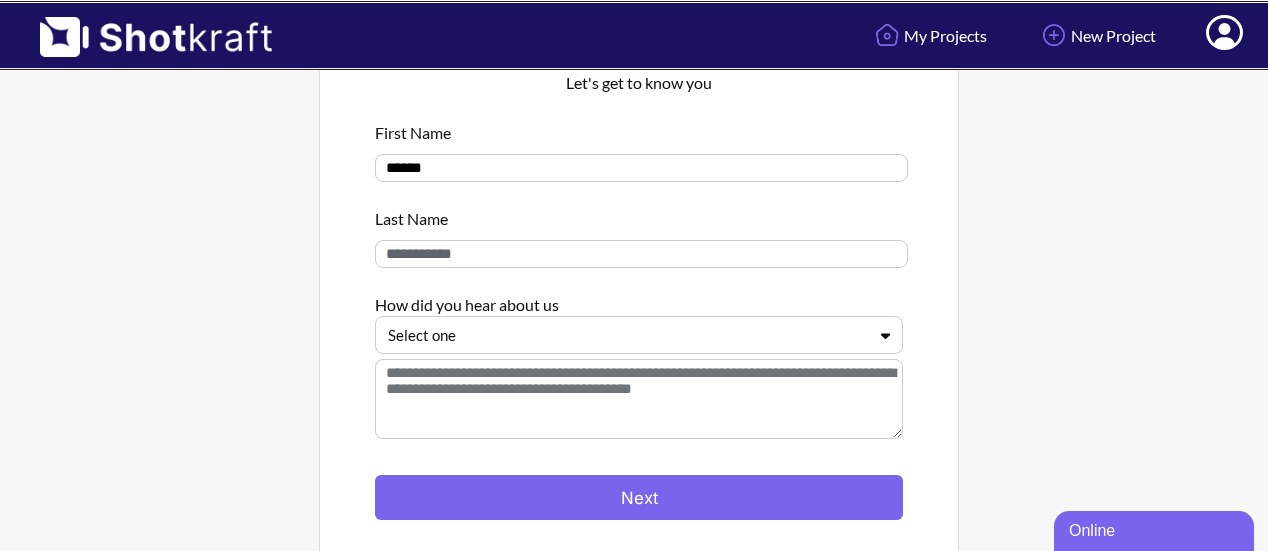 type on "******" 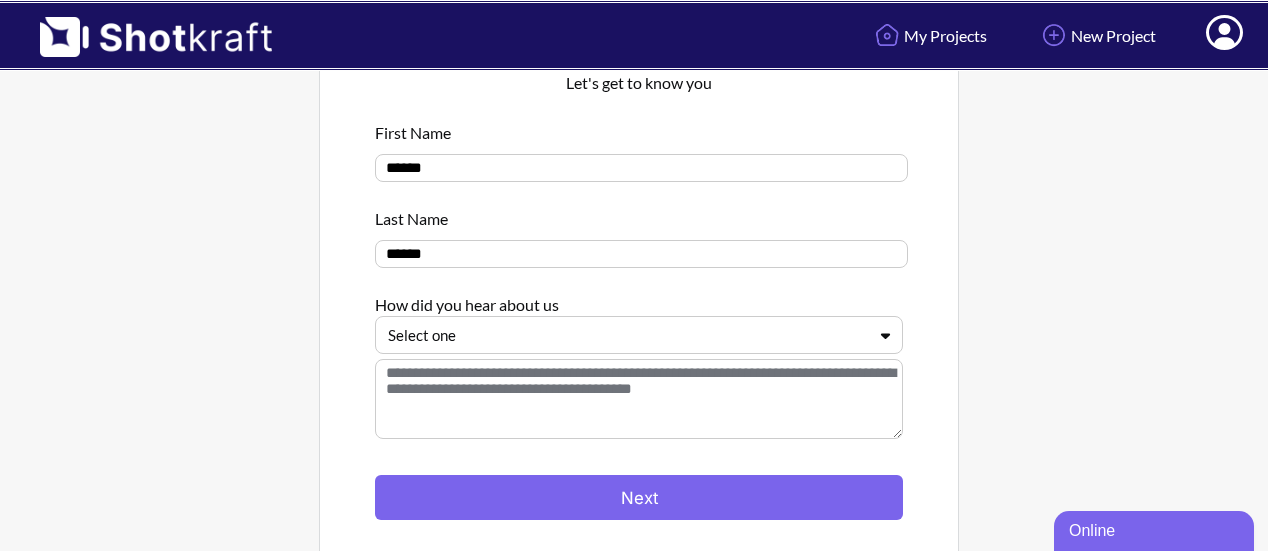 type on "******" 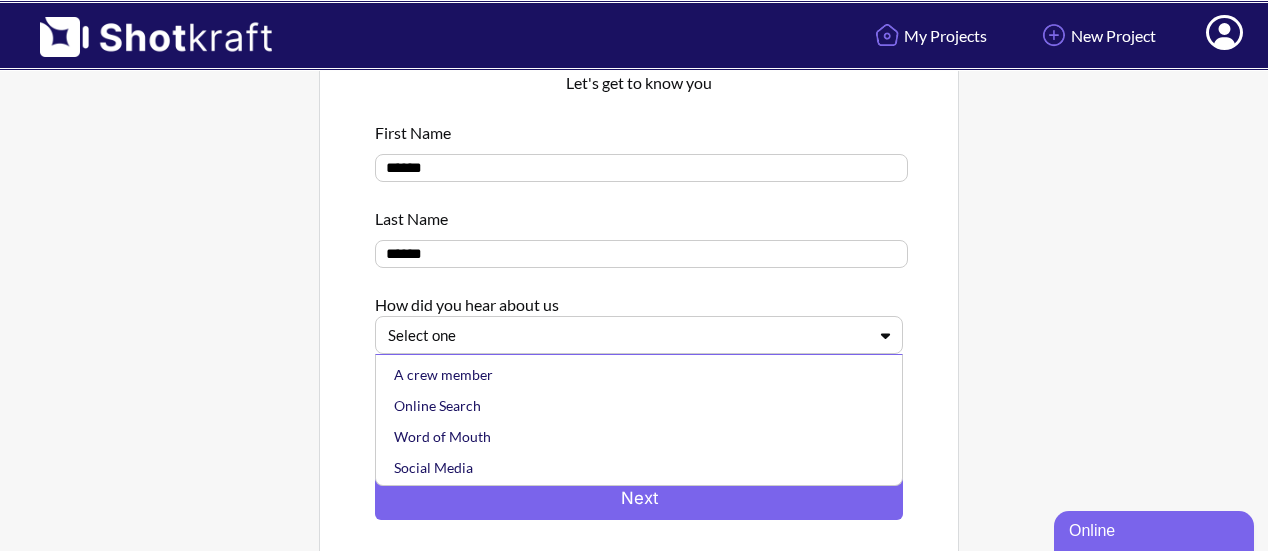 scroll, scrollTop: 33, scrollLeft: 0, axis: vertical 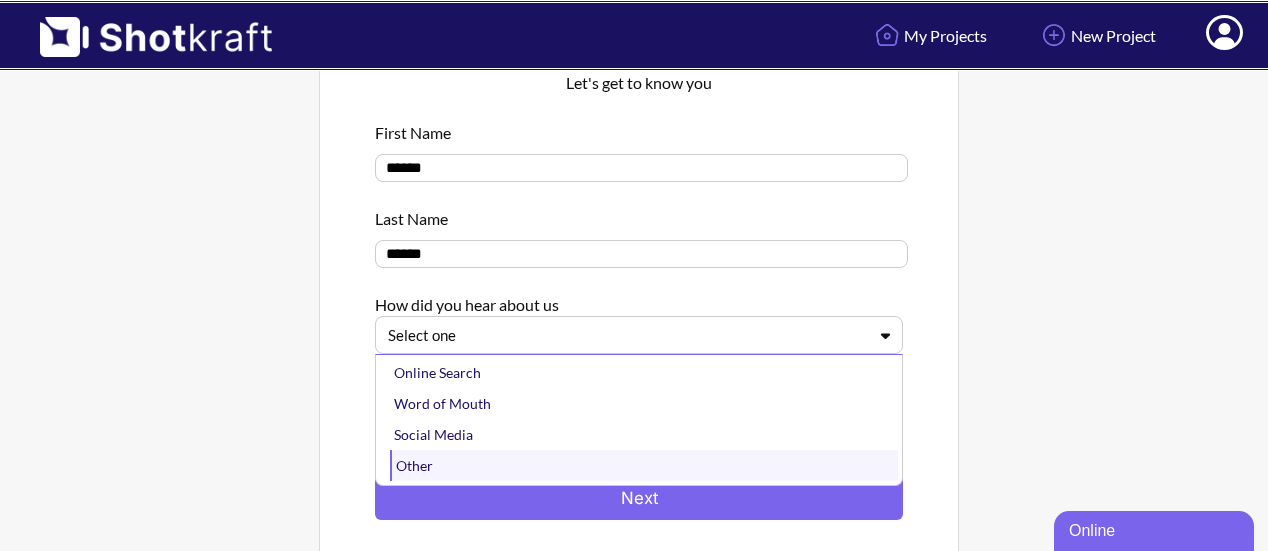 click on "Other" at bounding box center (644, 465) 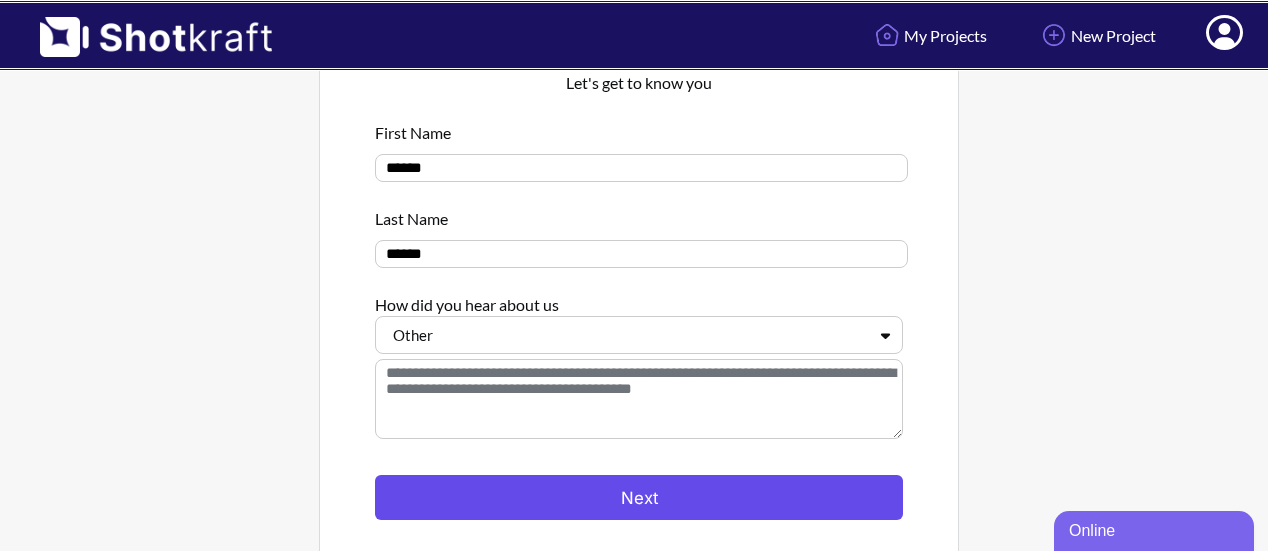 click on "Next" at bounding box center [639, 497] 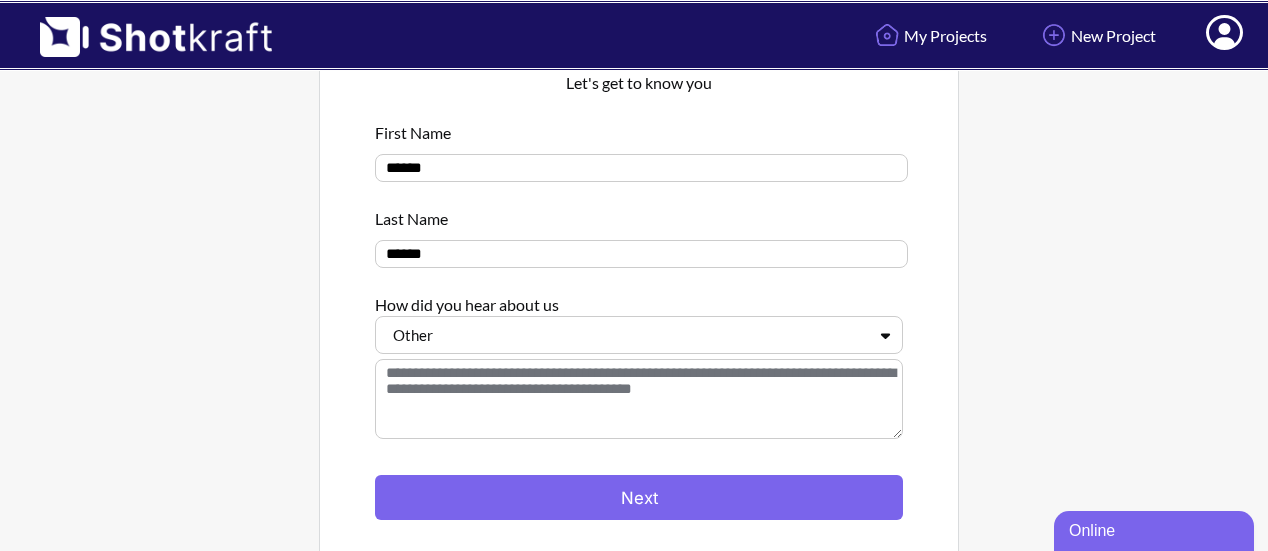 scroll, scrollTop: 307, scrollLeft: 0, axis: vertical 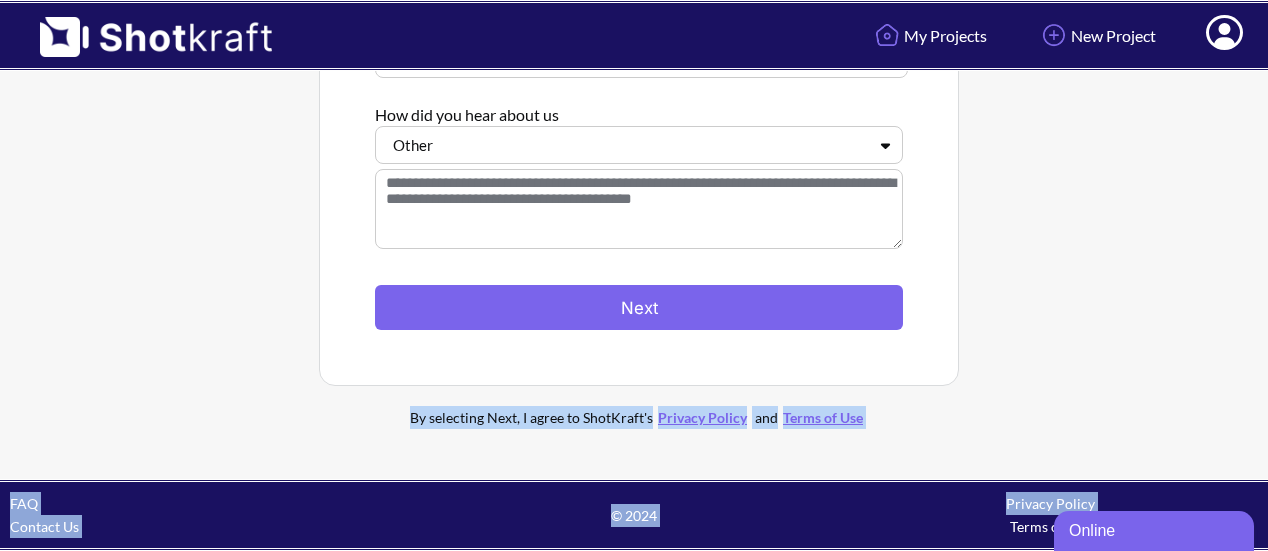 drag, startPoint x: 942, startPoint y: 569, endPoint x: 966, endPoint y: 597, distance: 36.878178 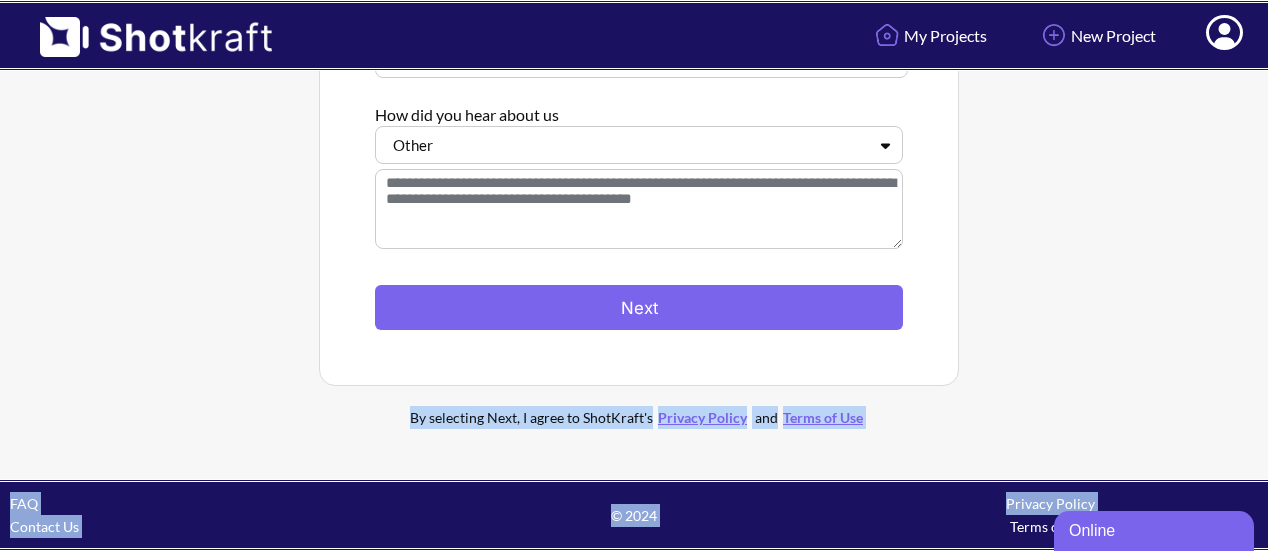 click on "My Projects    New Project    My Profile    Log Out   Welcome to ShotKraft! Let's get to know you  First Name ****** Last Name ****** How did you hear about us Other Next By selecting Next, I agree to ShotKraft's Privacy Policy   and Terms of Use   FAQ Contact Us © 2024 Privacy Policy Terms of Use" at bounding box center [634, 122] 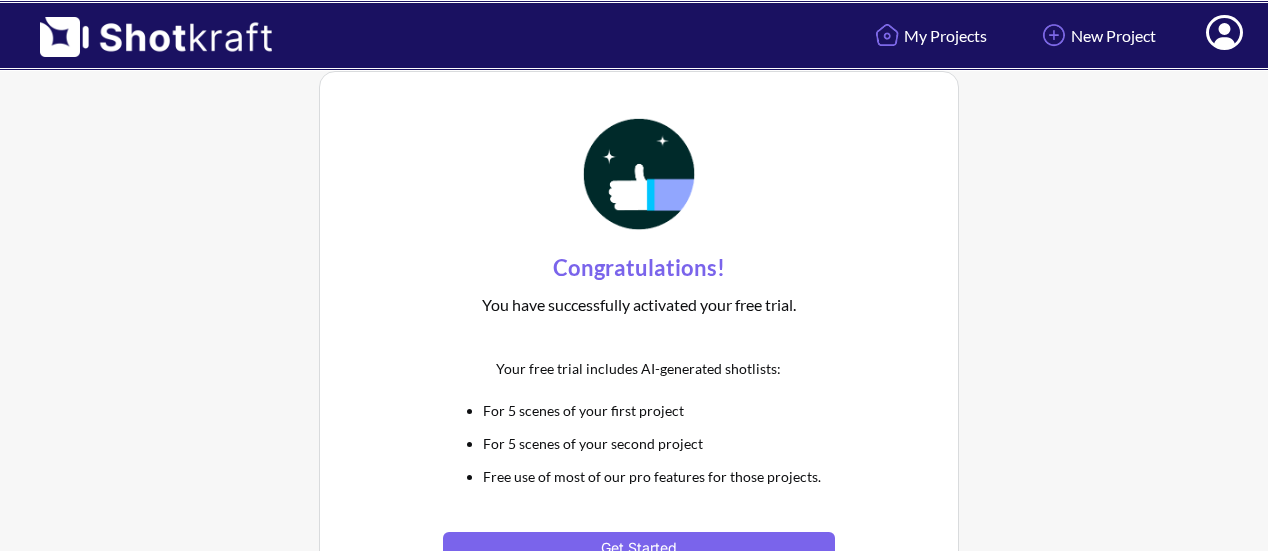 scroll, scrollTop: 0, scrollLeft: 0, axis: both 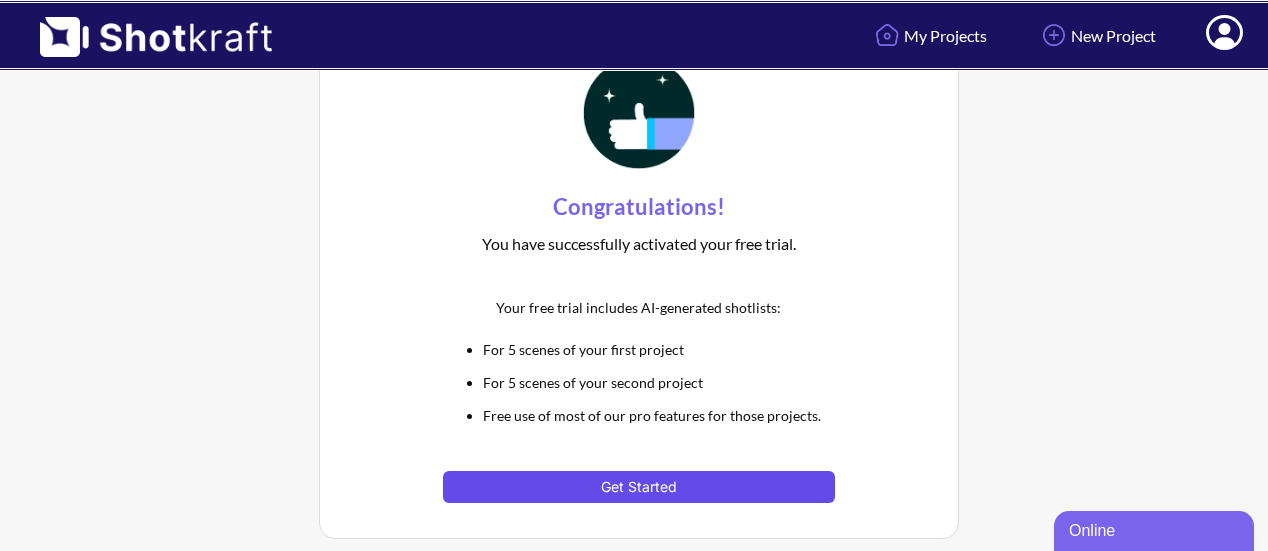 click on "Get Started" at bounding box center (638, 487) 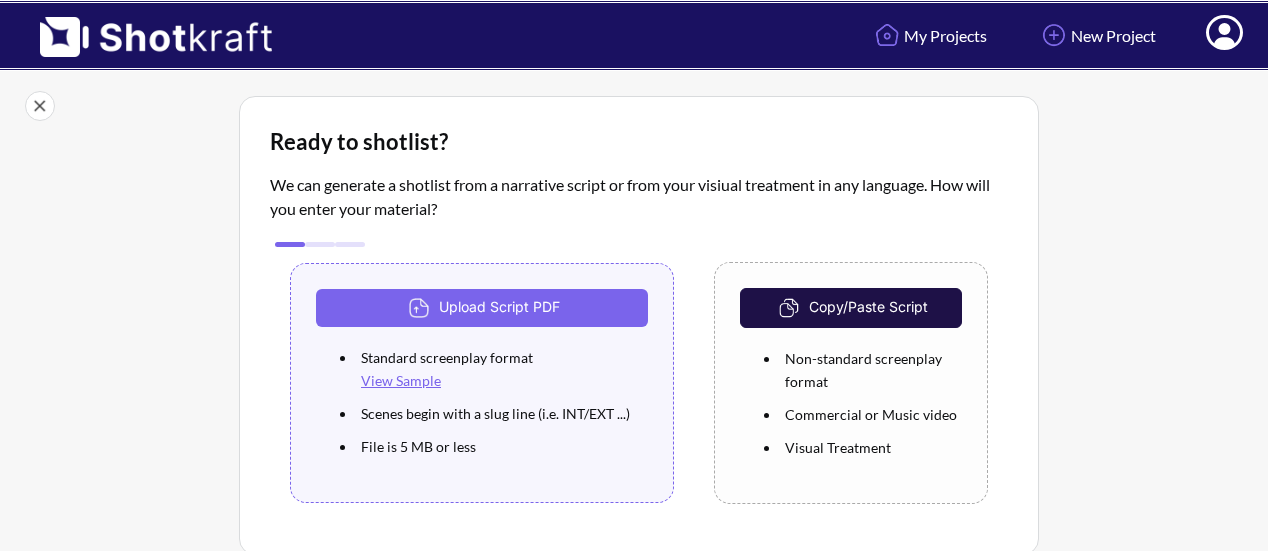 scroll, scrollTop: 0, scrollLeft: 0, axis: both 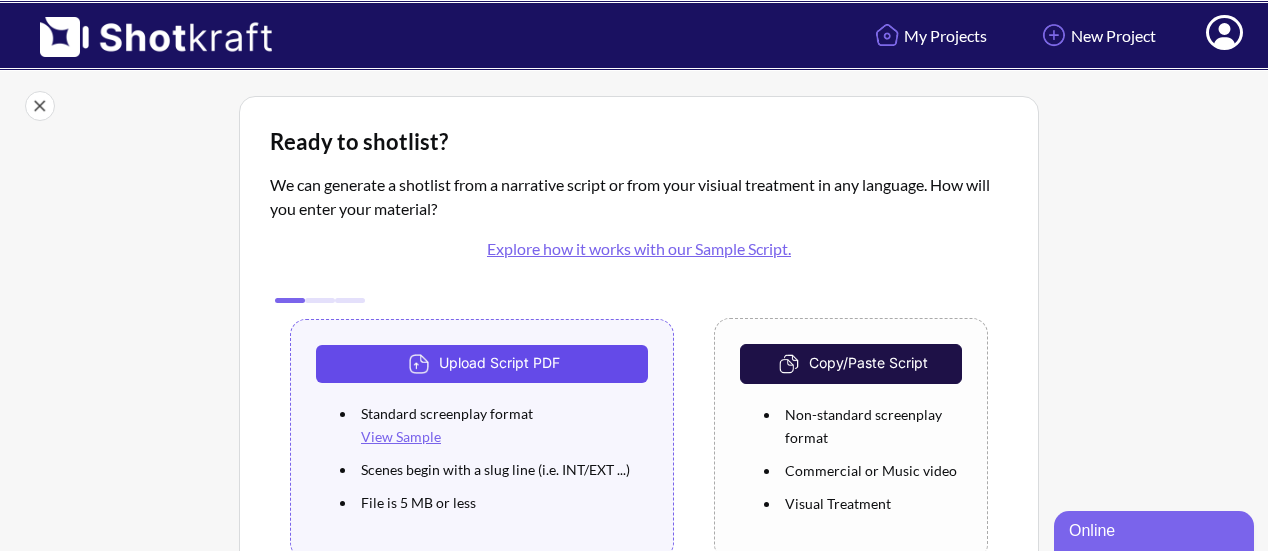 click on "Upload Script PDF" at bounding box center [482, 364] 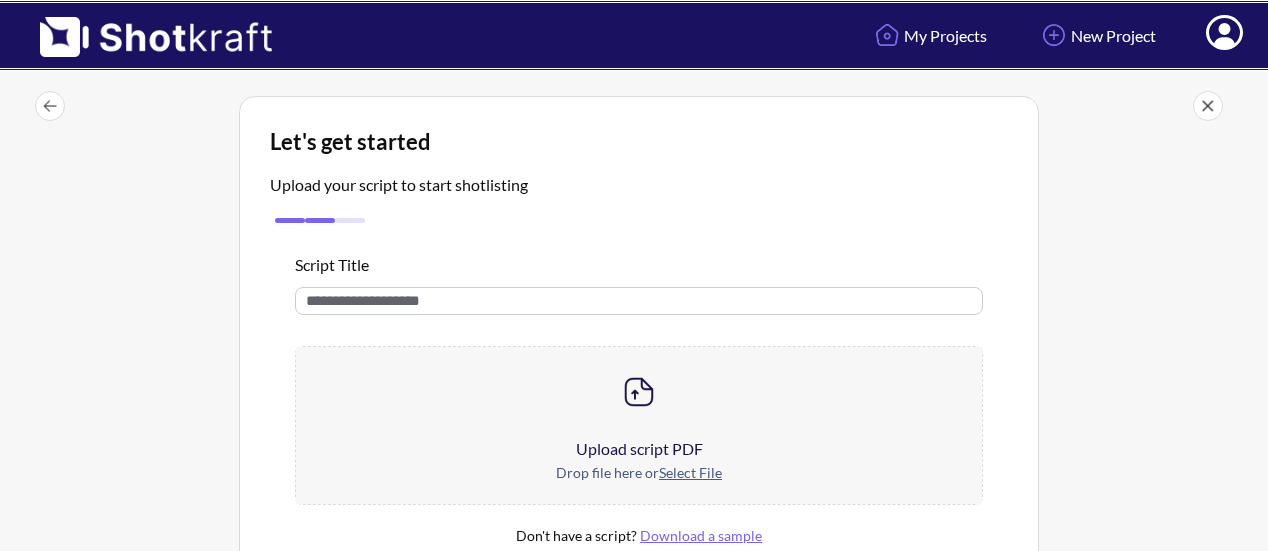 scroll, scrollTop: 0, scrollLeft: 0, axis: both 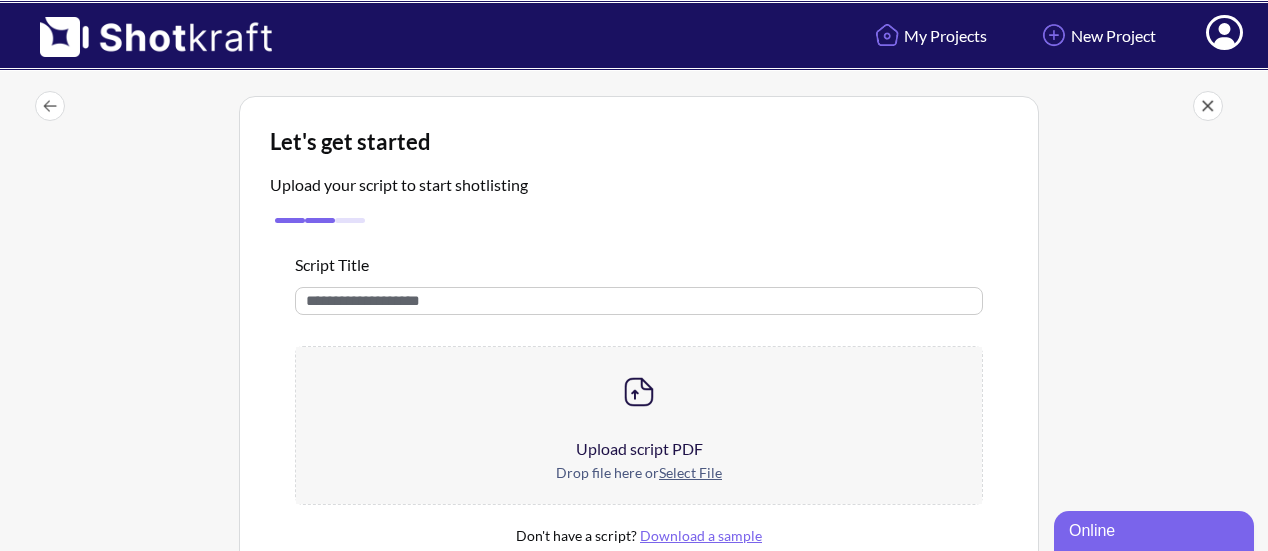 click at bounding box center [639, 392] 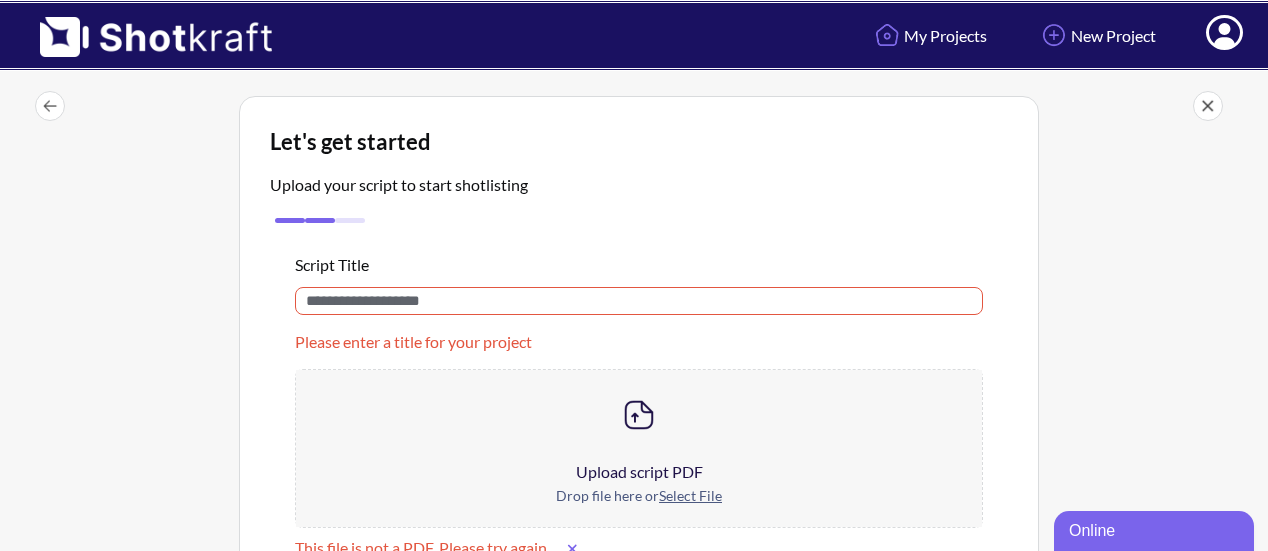 click on "Select File" at bounding box center [690, 495] 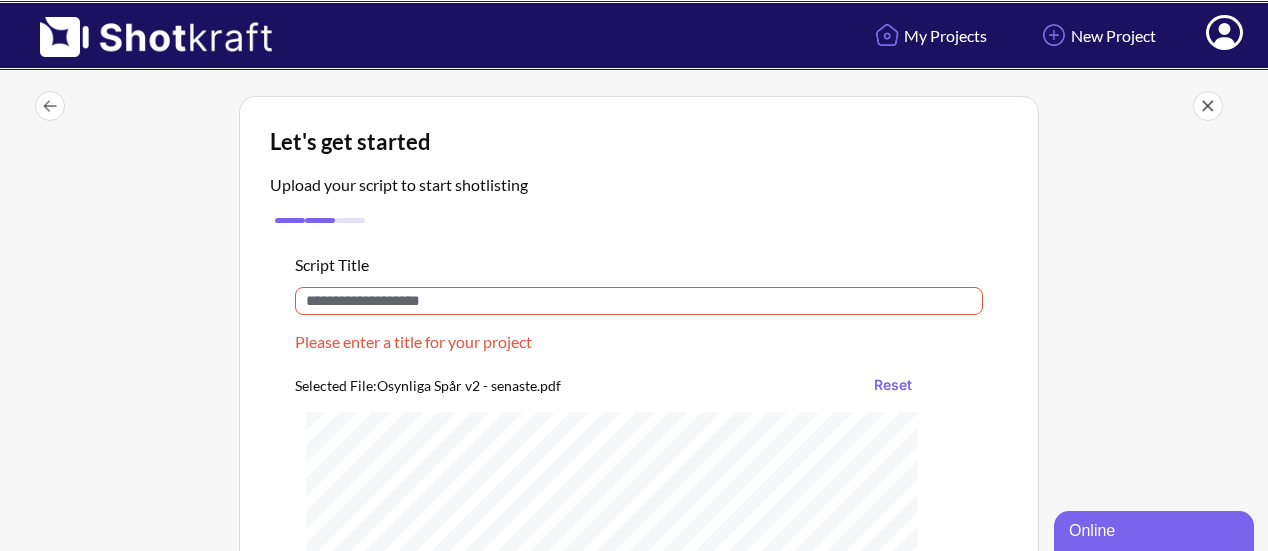 click at bounding box center [639, 301] 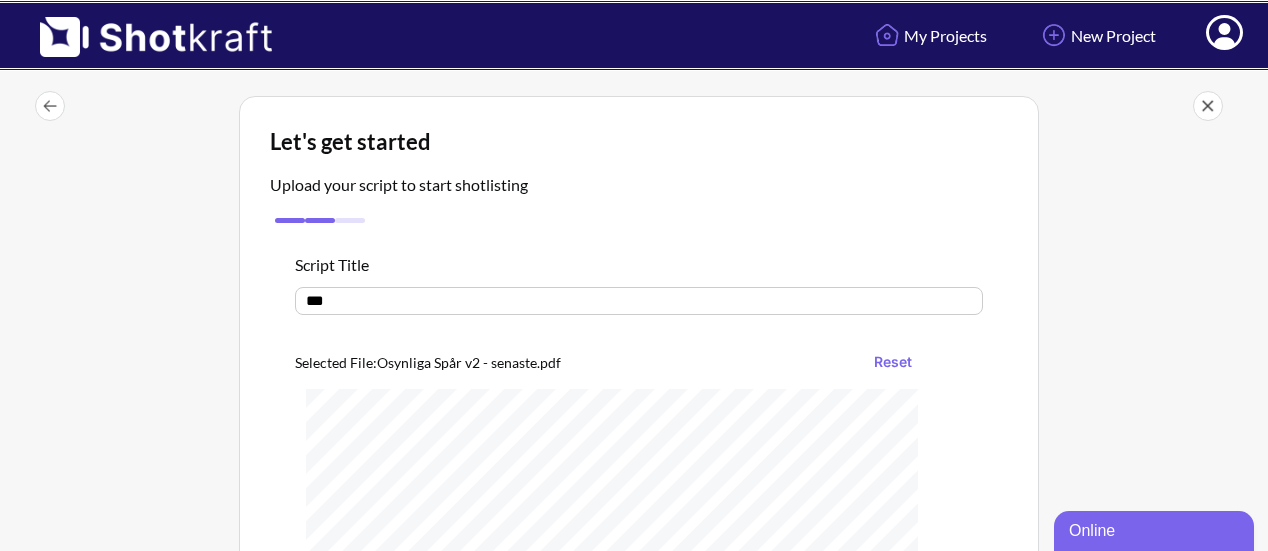 click on "***" at bounding box center (639, 301) 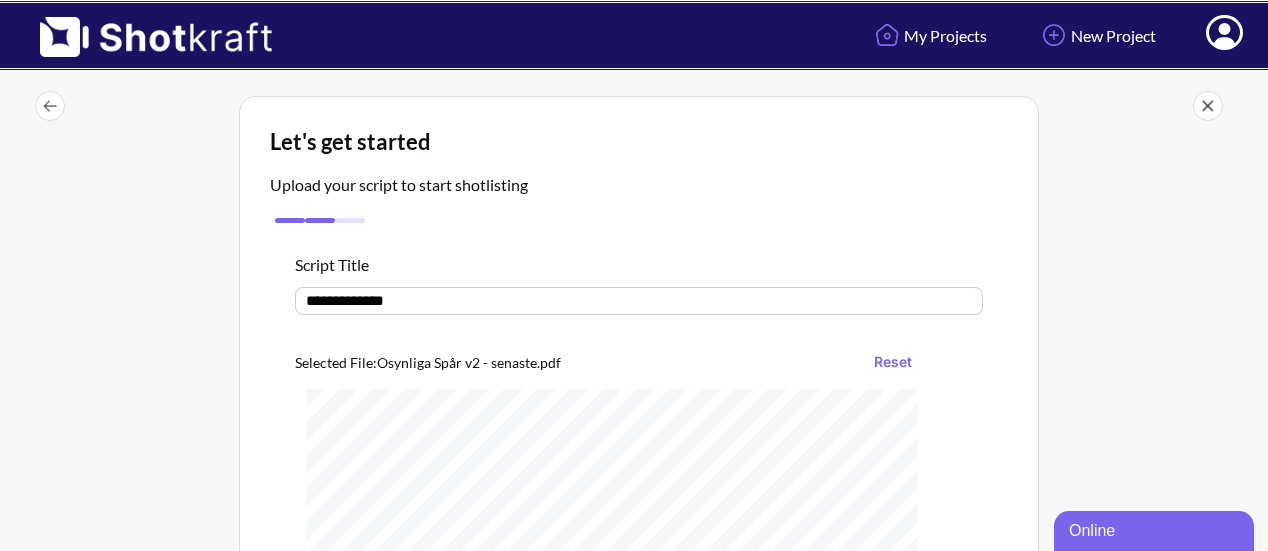 type on "**********" 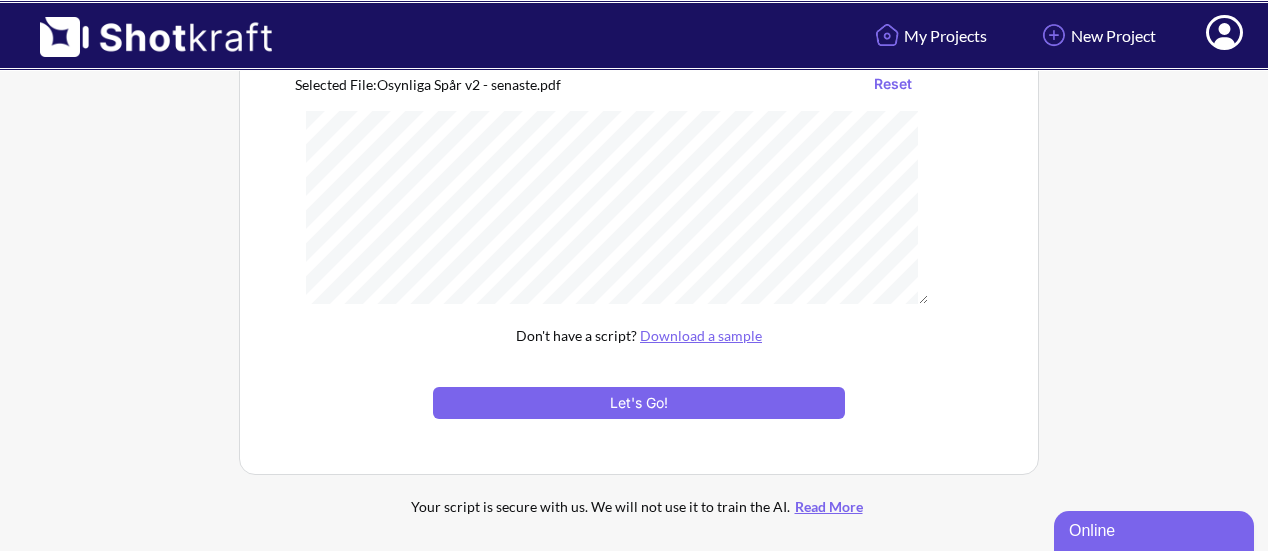 scroll, scrollTop: 280, scrollLeft: 0, axis: vertical 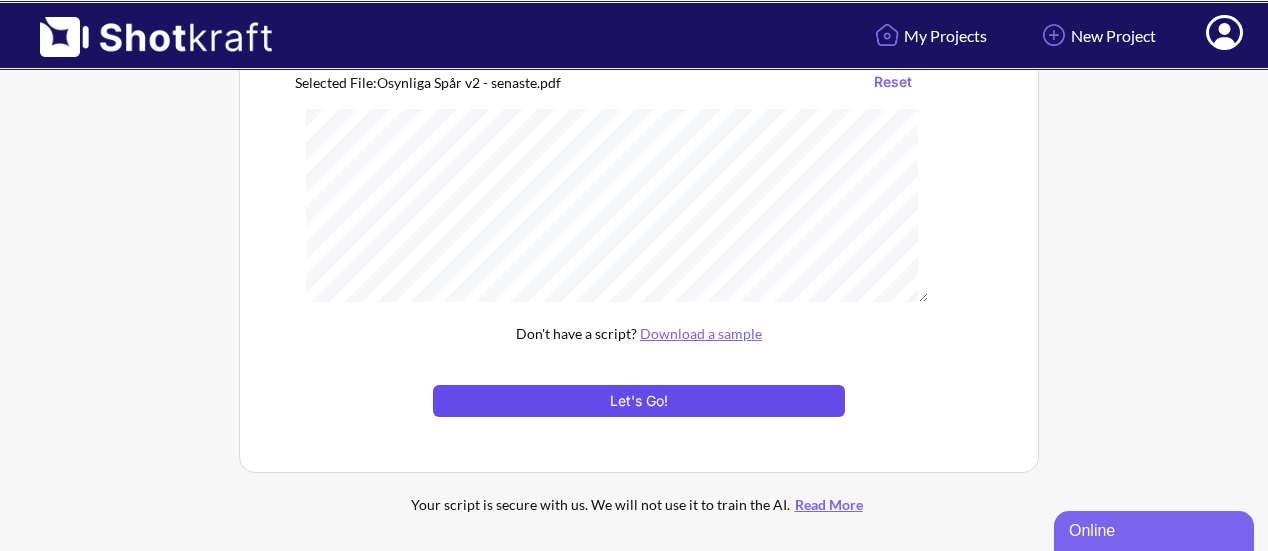 click on "Let's Go!" at bounding box center (639, 401) 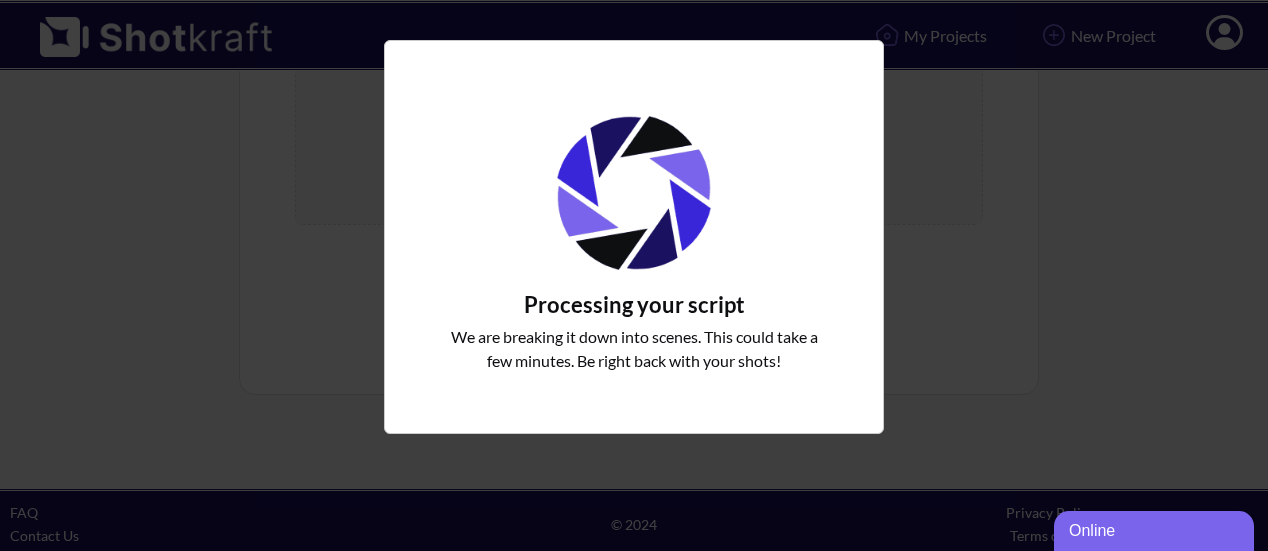 drag, startPoint x: 950, startPoint y: 380, endPoint x: 937, endPoint y: 366, distance: 19.104973 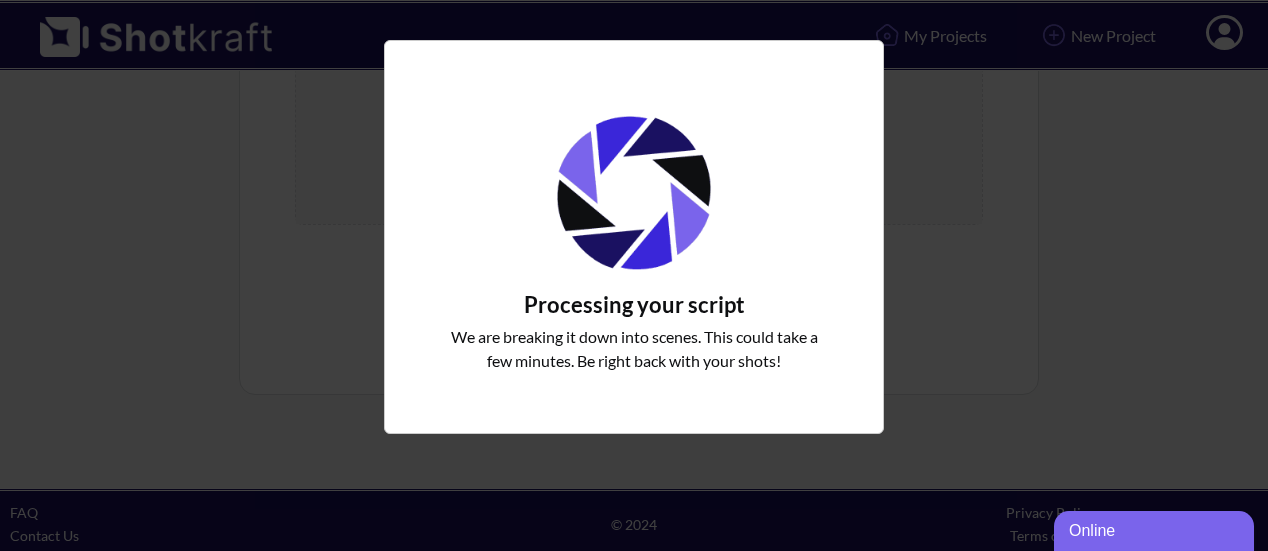 click on "**********" at bounding box center (634, 140) 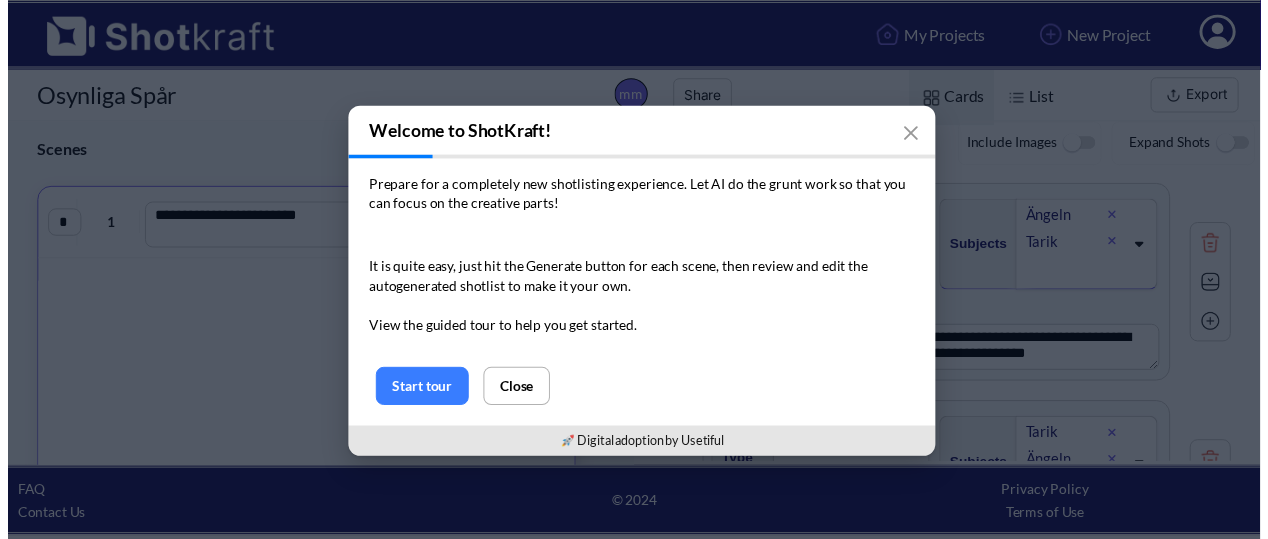 scroll, scrollTop: 0, scrollLeft: 0, axis: both 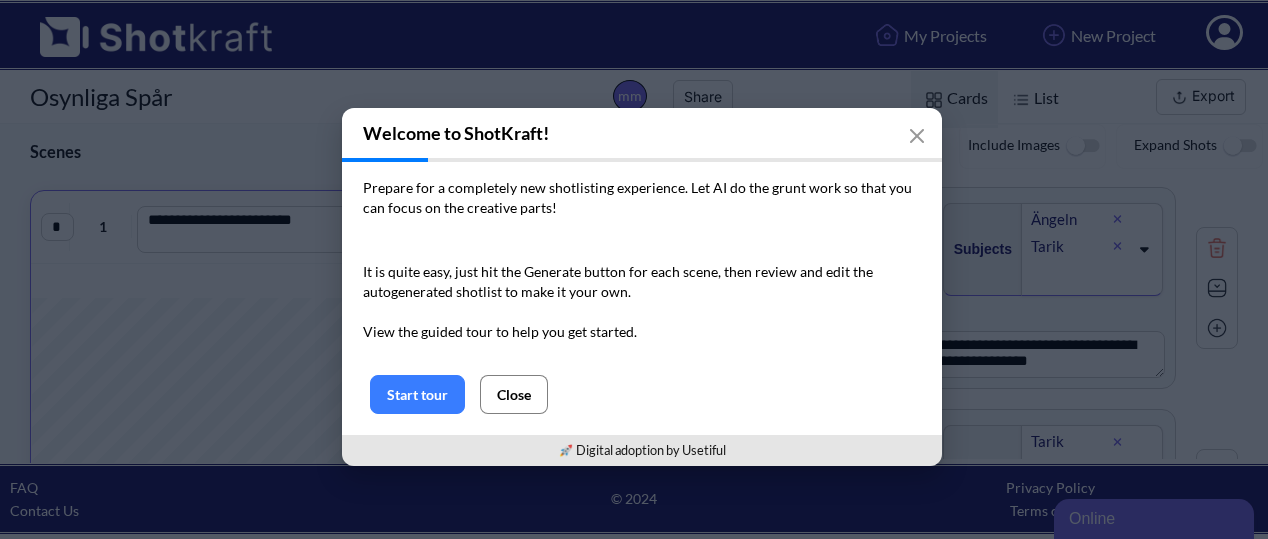 click on "Close" at bounding box center [514, 394] 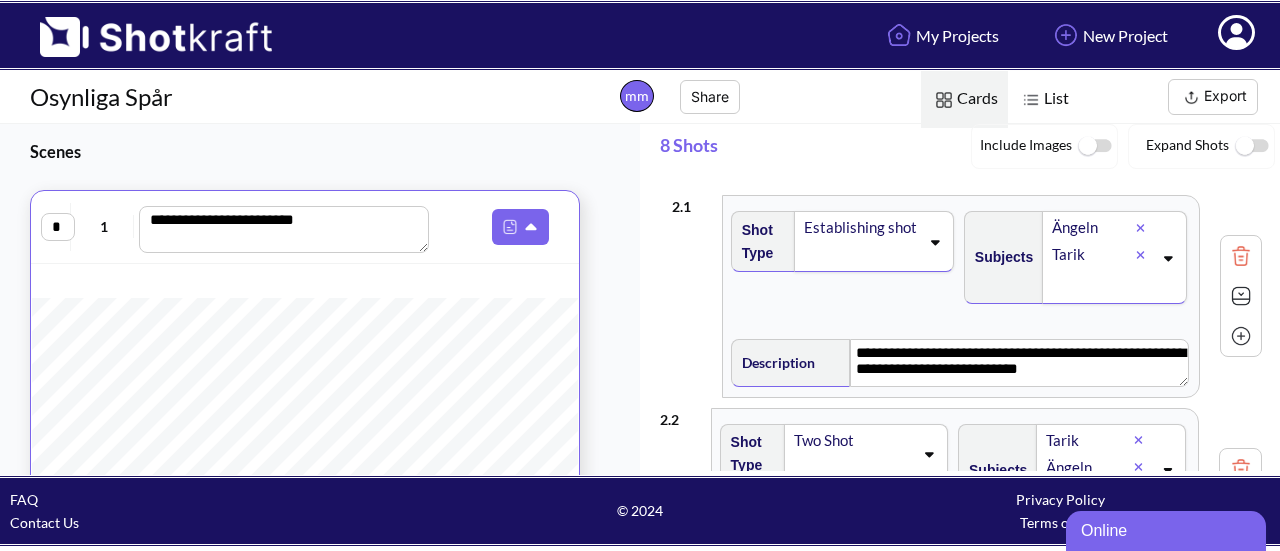 drag, startPoint x: 787, startPoint y: 275, endPoint x: 804, endPoint y: 283, distance: 18.788294 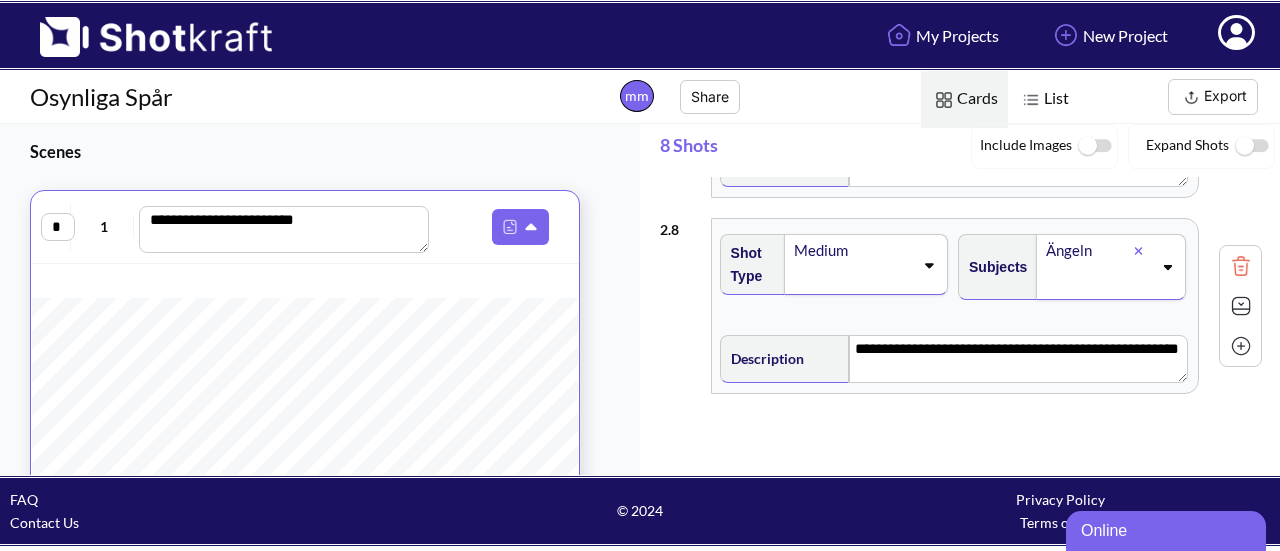scroll, scrollTop: 1446, scrollLeft: 0, axis: vertical 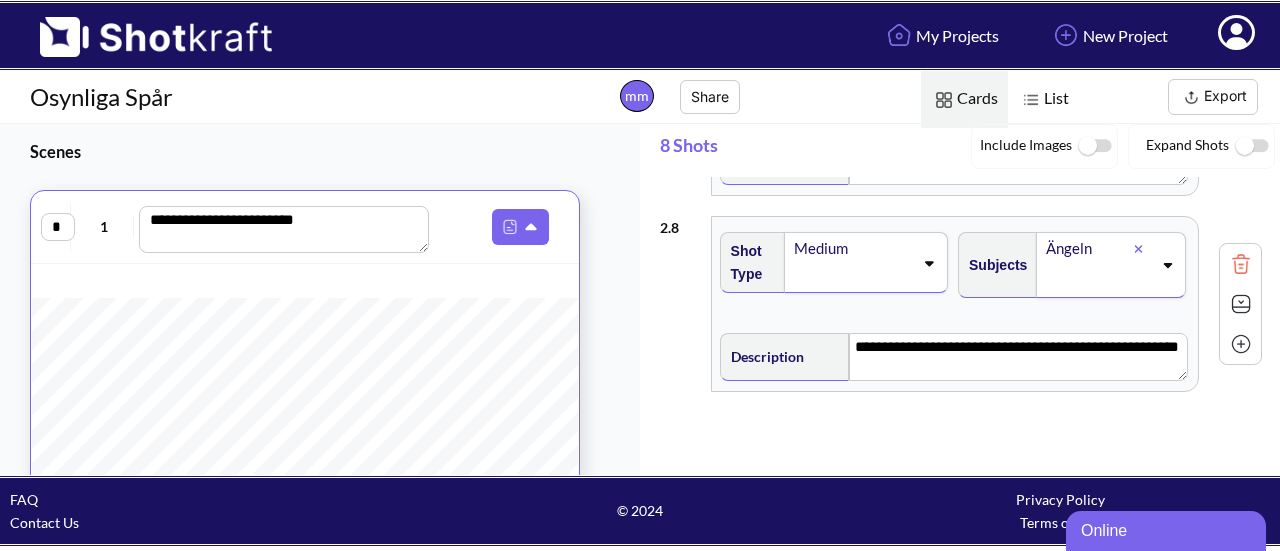 click on "**********" at bounding box center [961, 303] 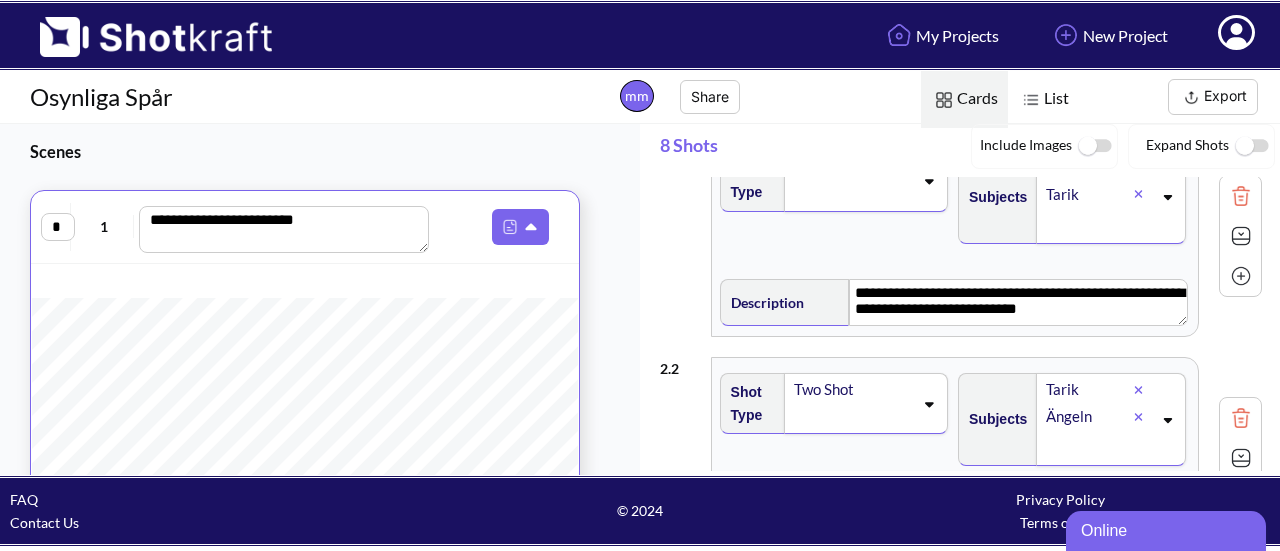 scroll, scrollTop: 0, scrollLeft: 0, axis: both 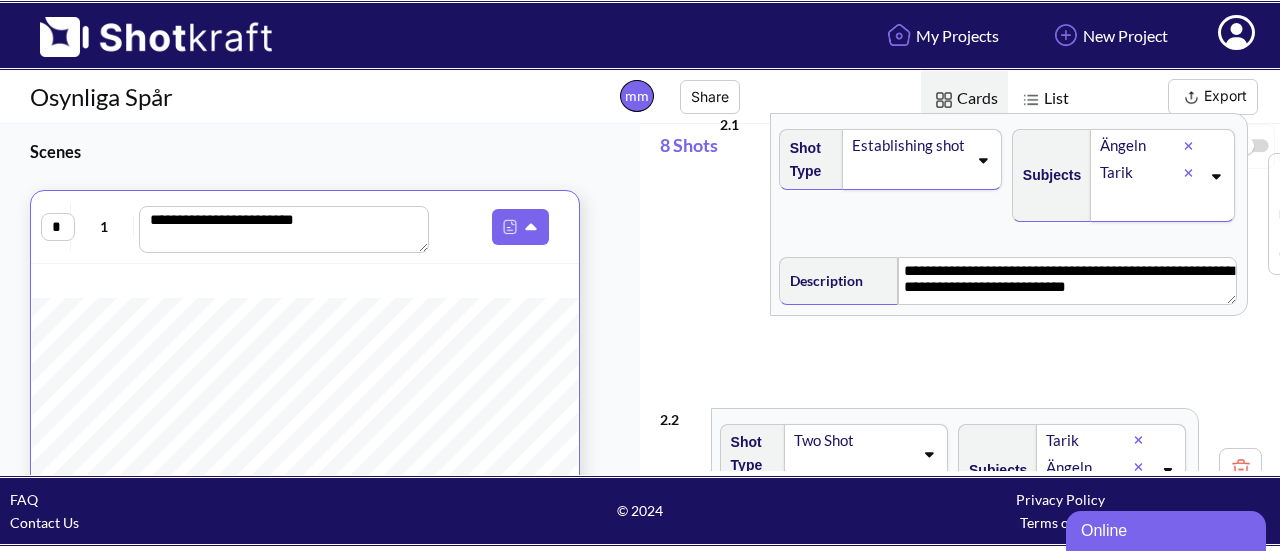 drag, startPoint x: 662, startPoint y: 381, endPoint x: 746, endPoint y: 279, distance: 132.13629 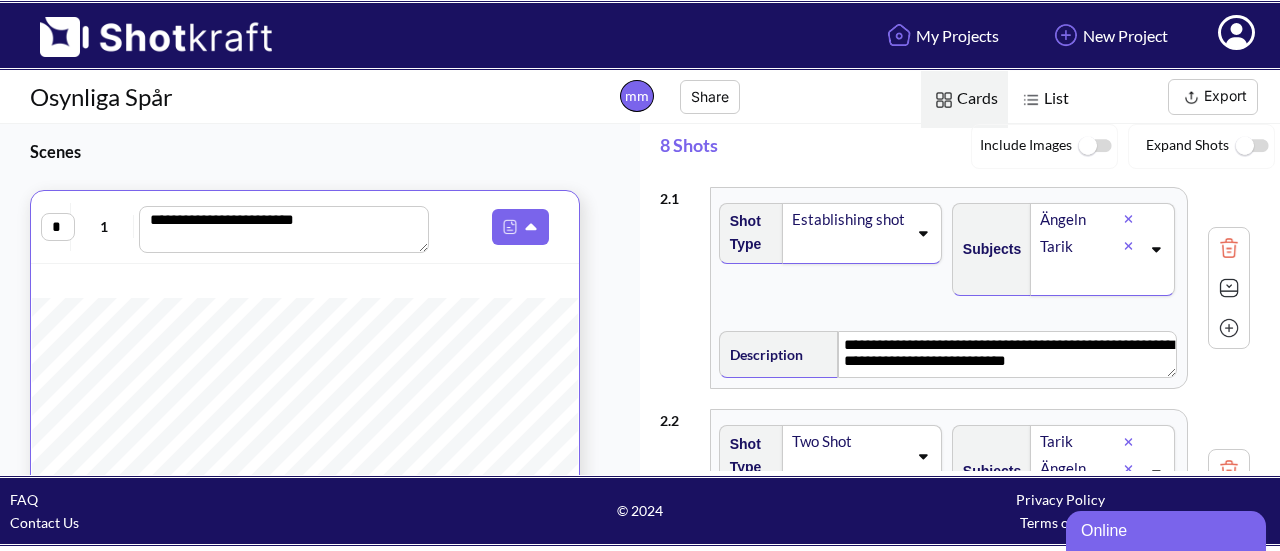 click at bounding box center (1094, 146) 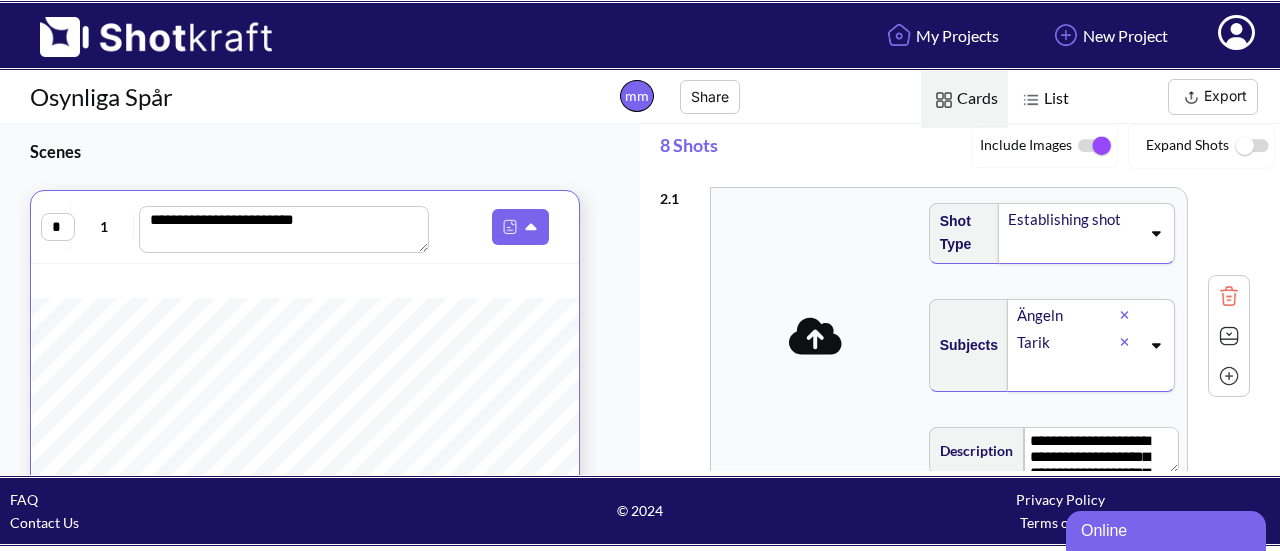 click at bounding box center (1094, 146) 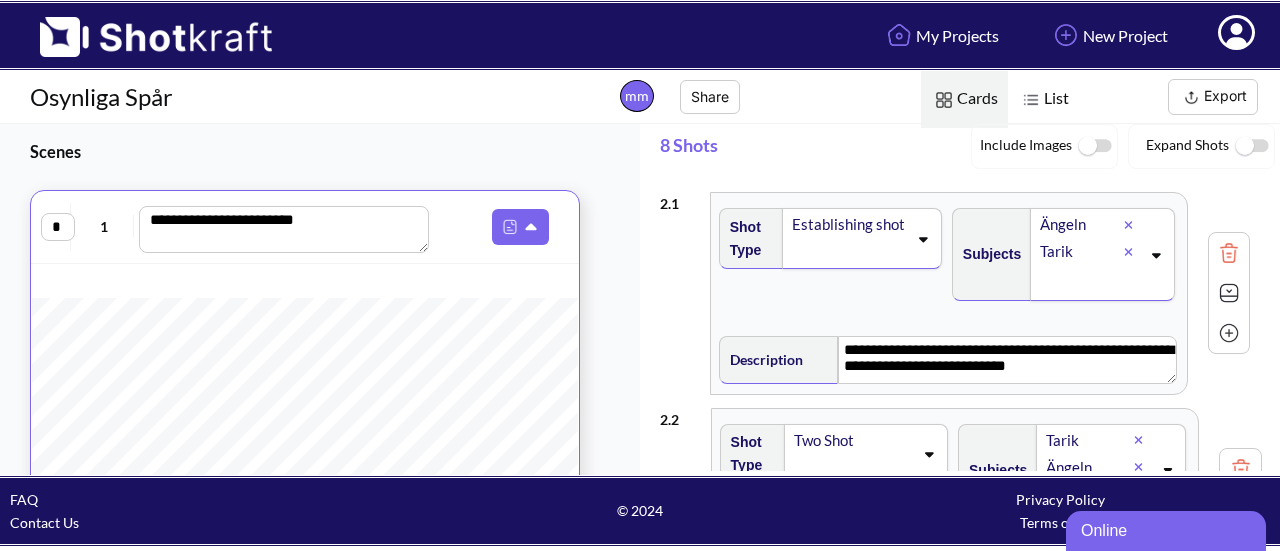 drag, startPoint x: 1220, startPoint y: 245, endPoint x: 1220, endPoint y: 259, distance: 14 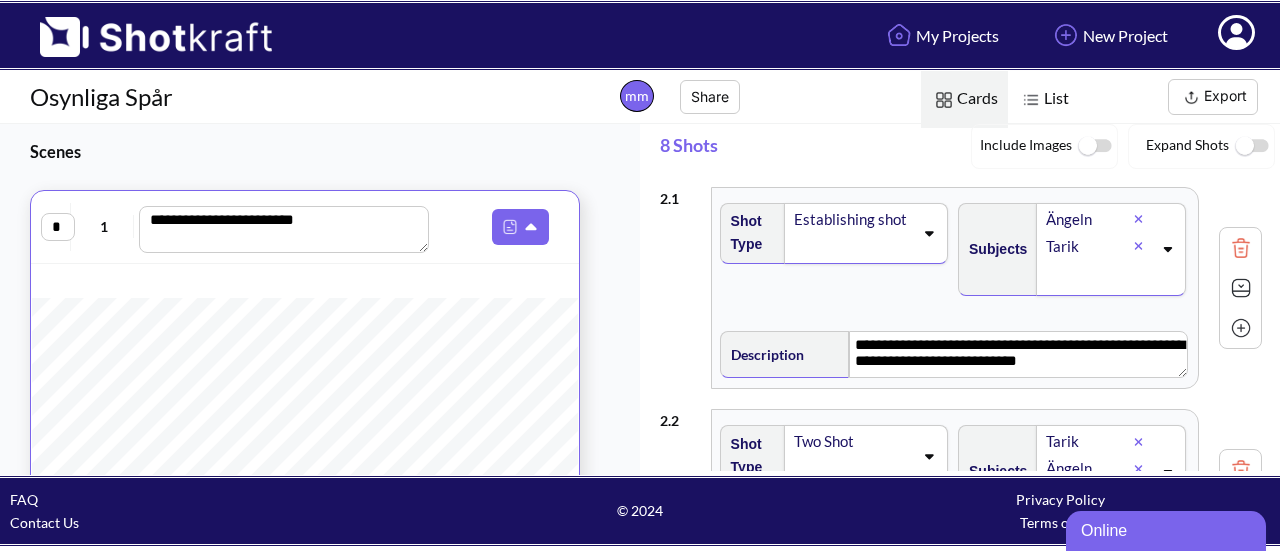drag, startPoint x: 1220, startPoint y: 259, endPoint x: 687, endPoint y: 287, distance: 533.7349 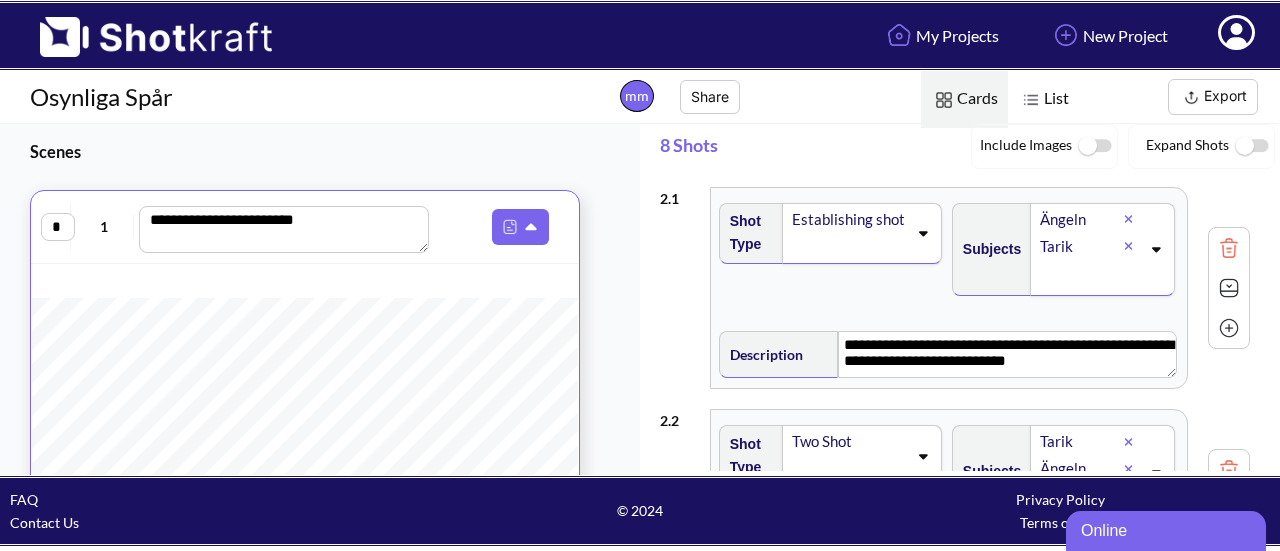 click on "List" at bounding box center (1043, 99) 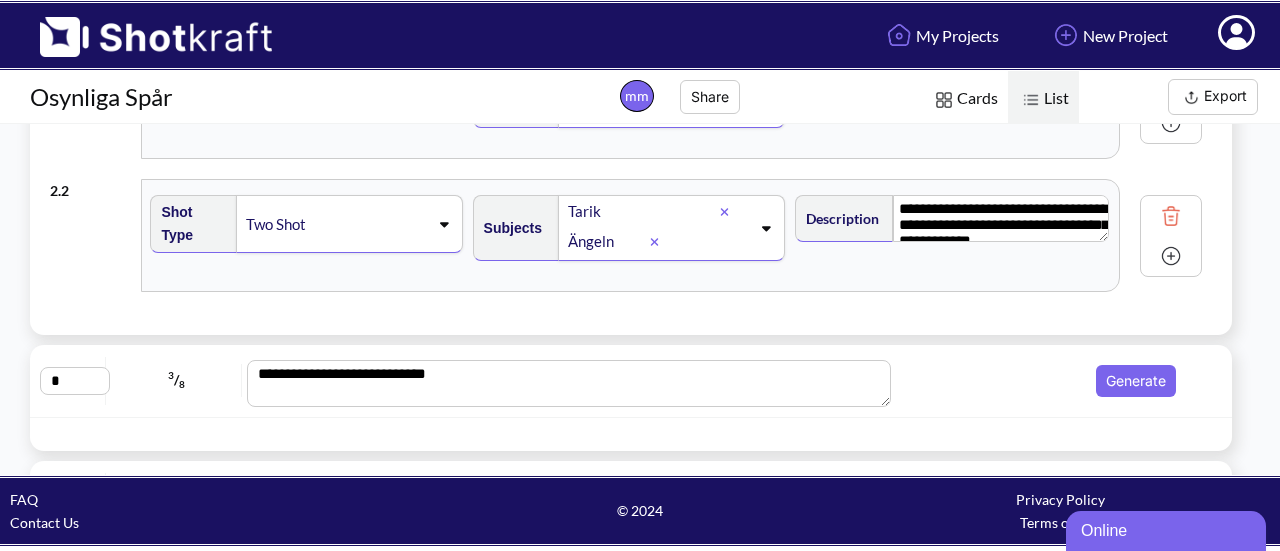 scroll, scrollTop: 287, scrollLeft: 0, axis: vertical 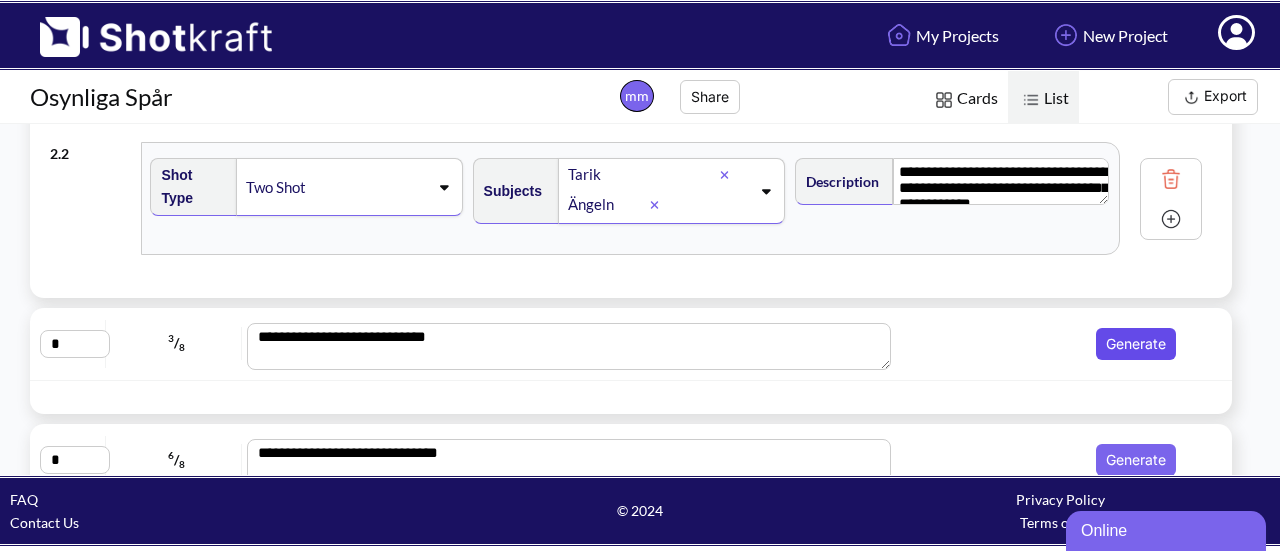 click on "Generate" at bounding box center (1136, 344) 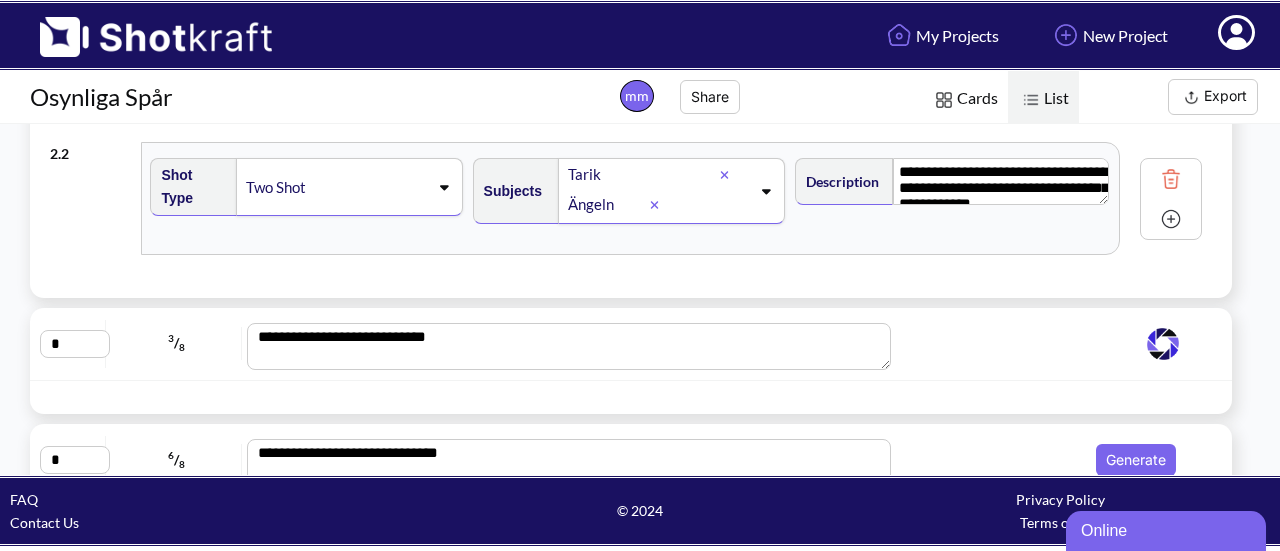 click on "**********" at bounding box center [631, 1830] 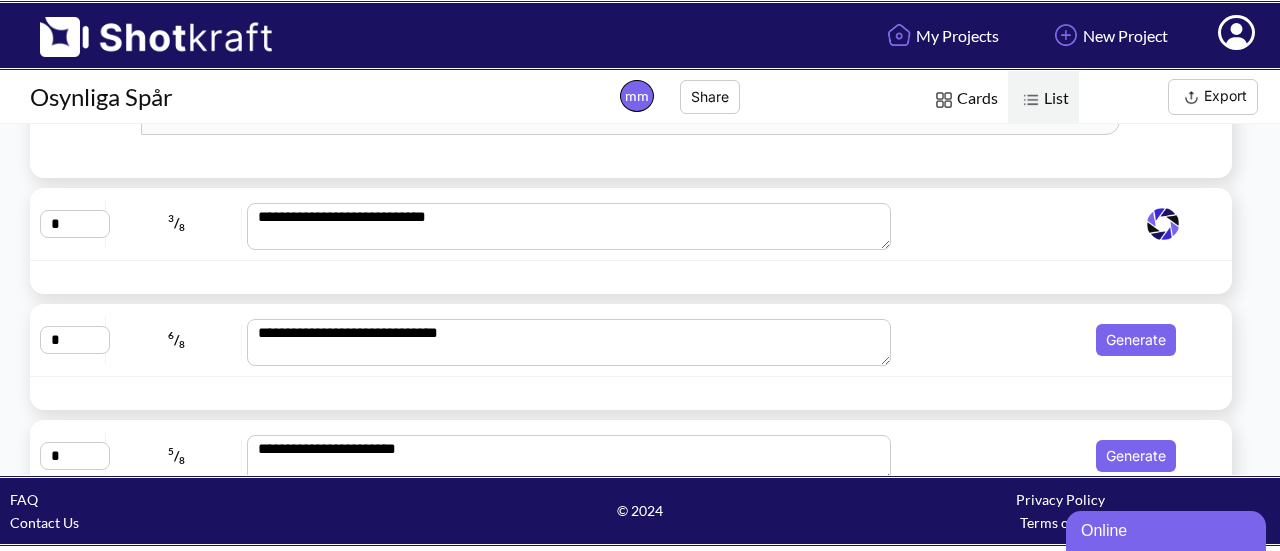 scroll, scrollTop: 477, scrollLeft: 0, axis: vertical 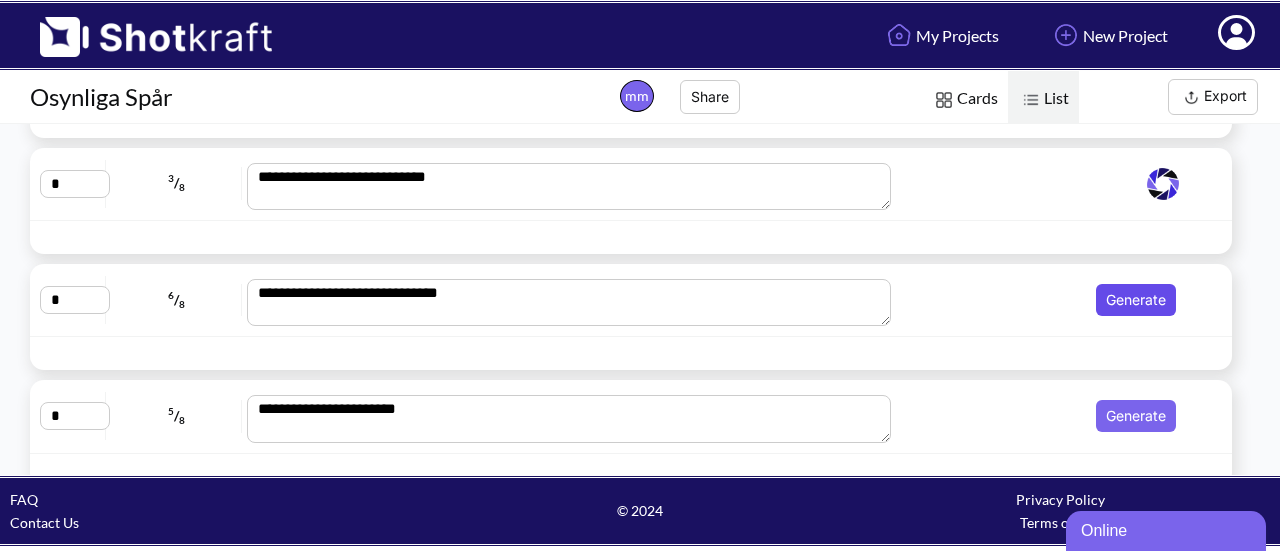 click on "Generate" at bounding box center [1136, 300] 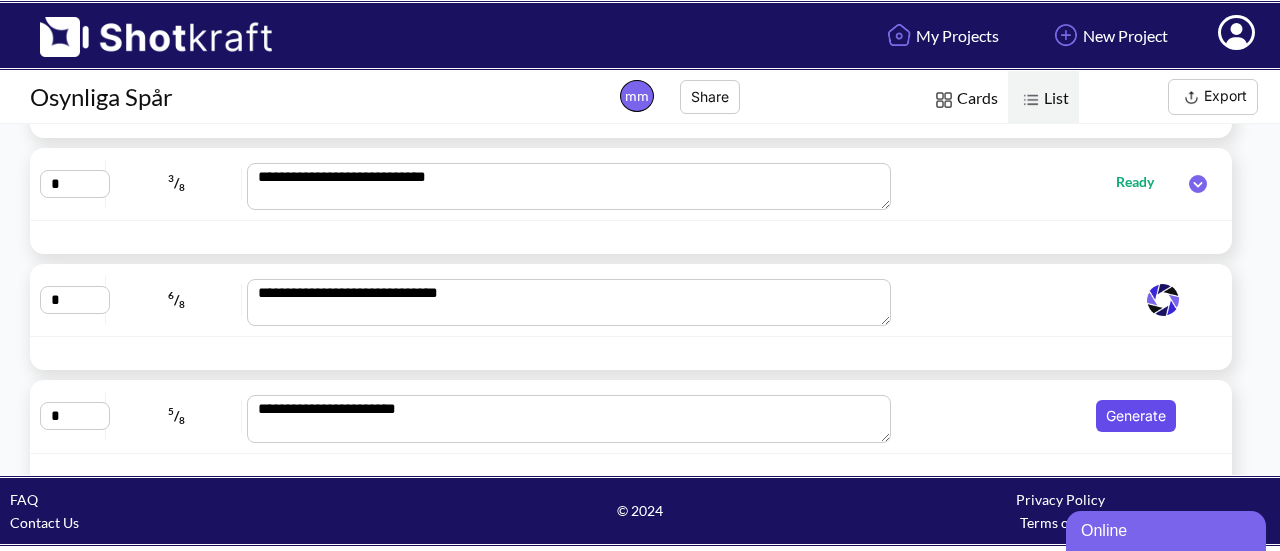 click on "Generate" at bounding box center (1136, 416) 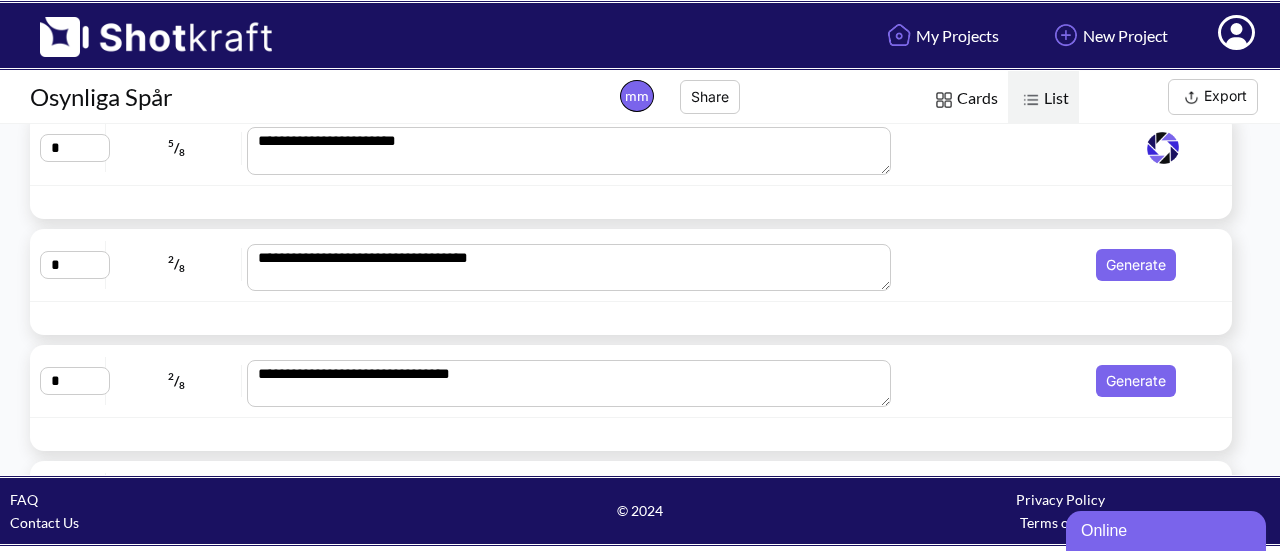 scroll, scrollTop: 757, scrollLeft: 0, axis: vertical 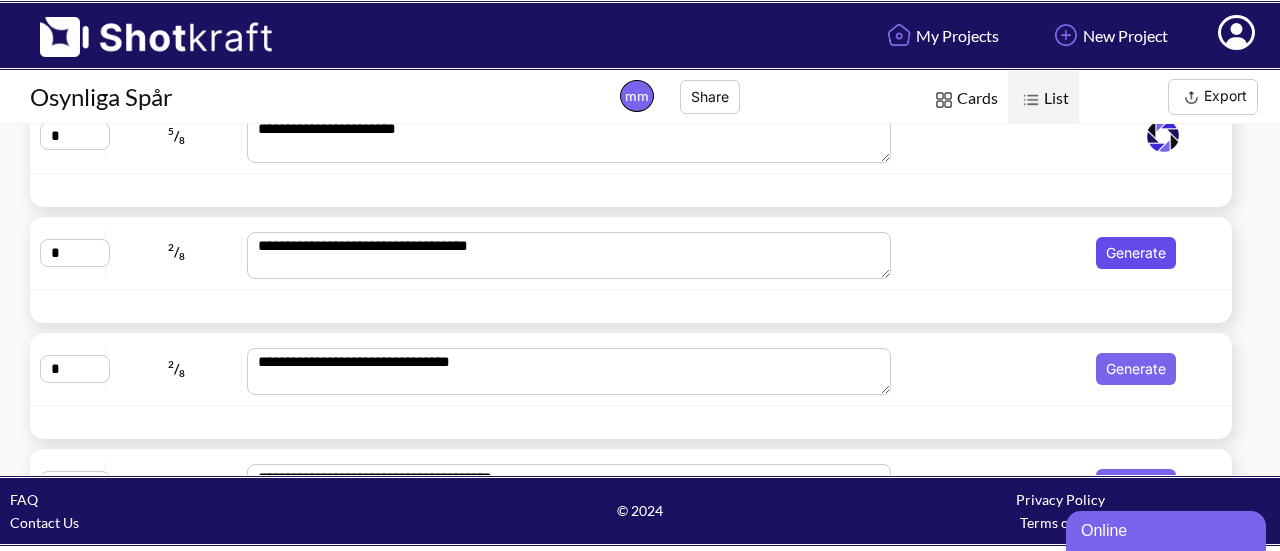 click on "Generate" at bounding box center [1136, 253] 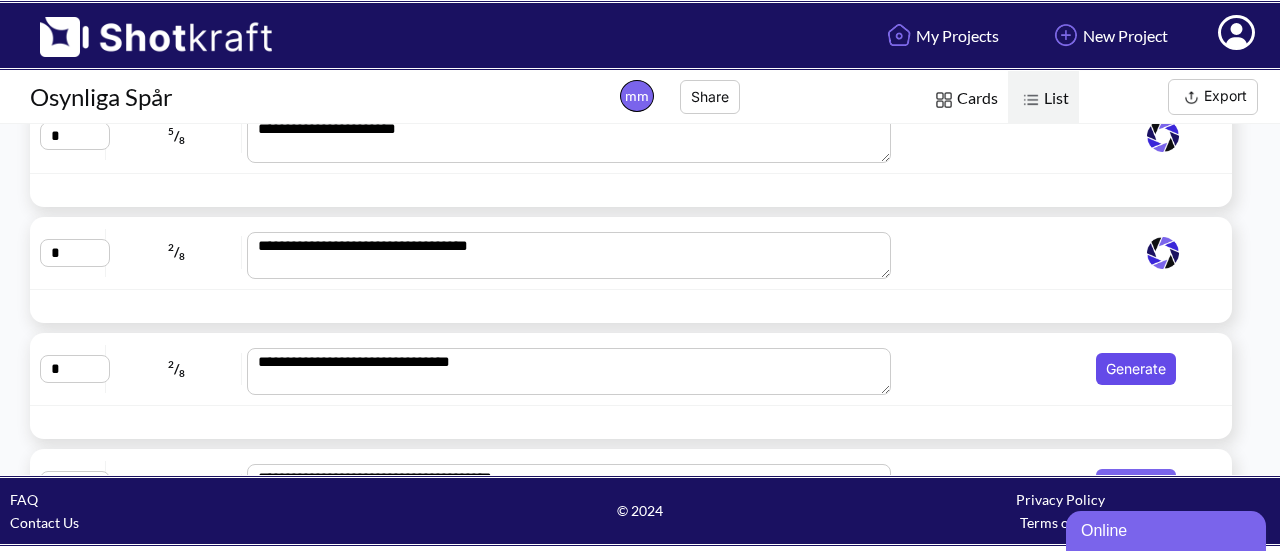 click on "Generate" at bounding box center [1136, 369] 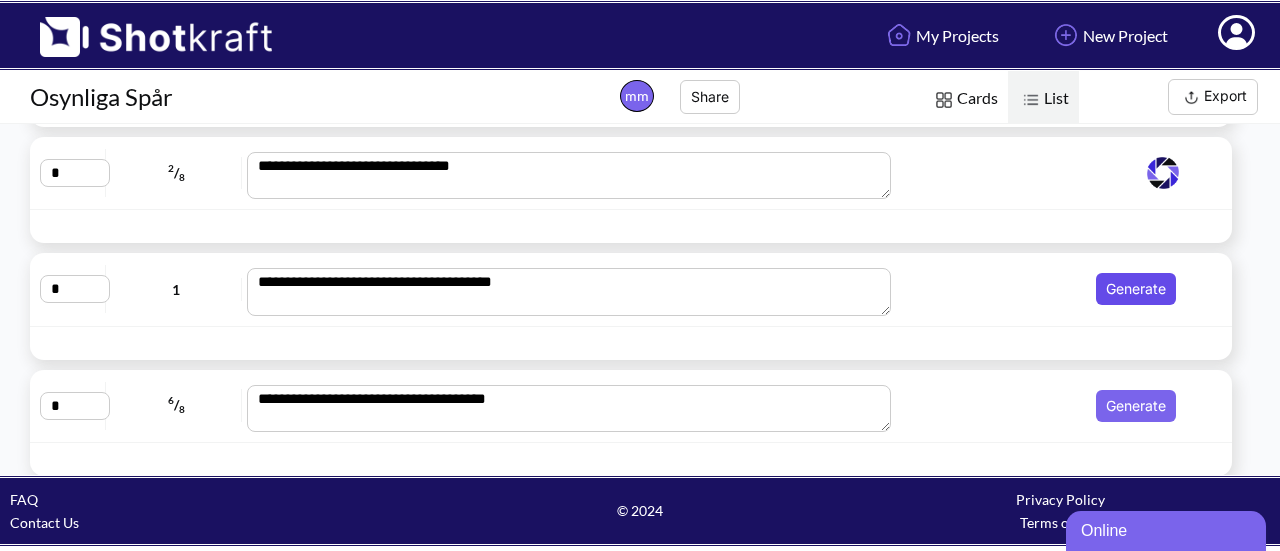 scroll, scrollTop: 957, scrollLeft: 0, axis: vertical 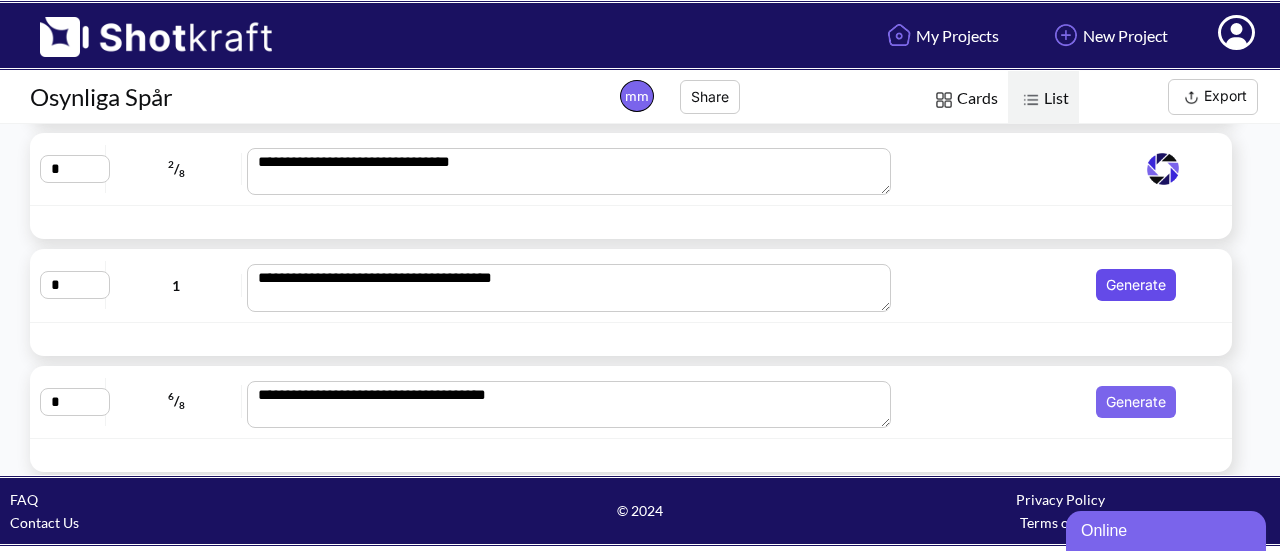 click on "Generate" at bounding box center (1136, 285) 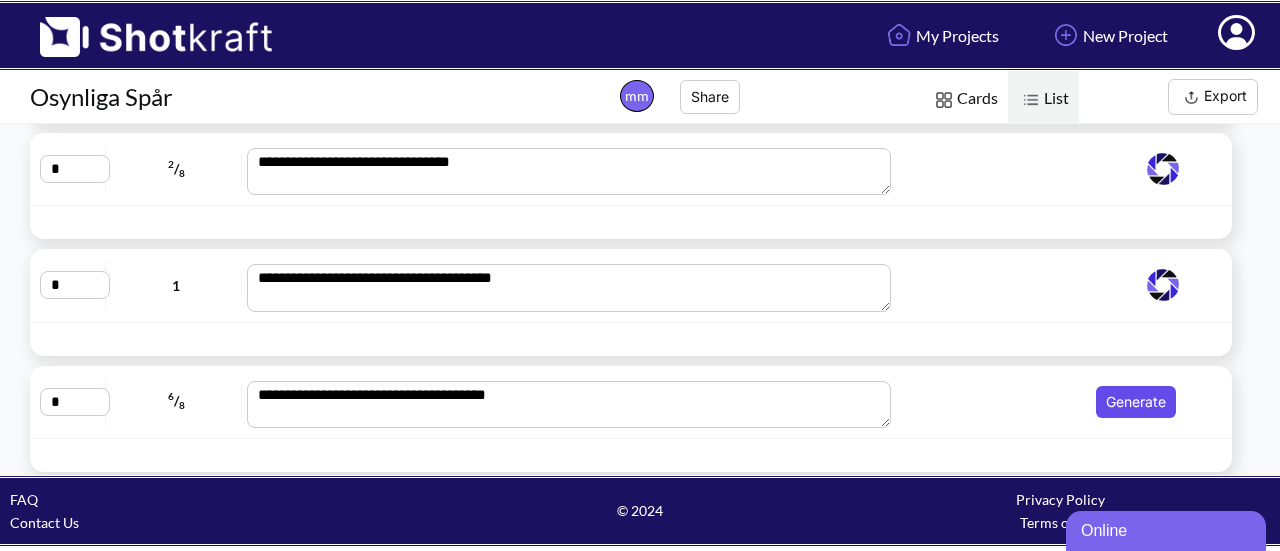 click on "Generate" at bounding box center [1136, 402] 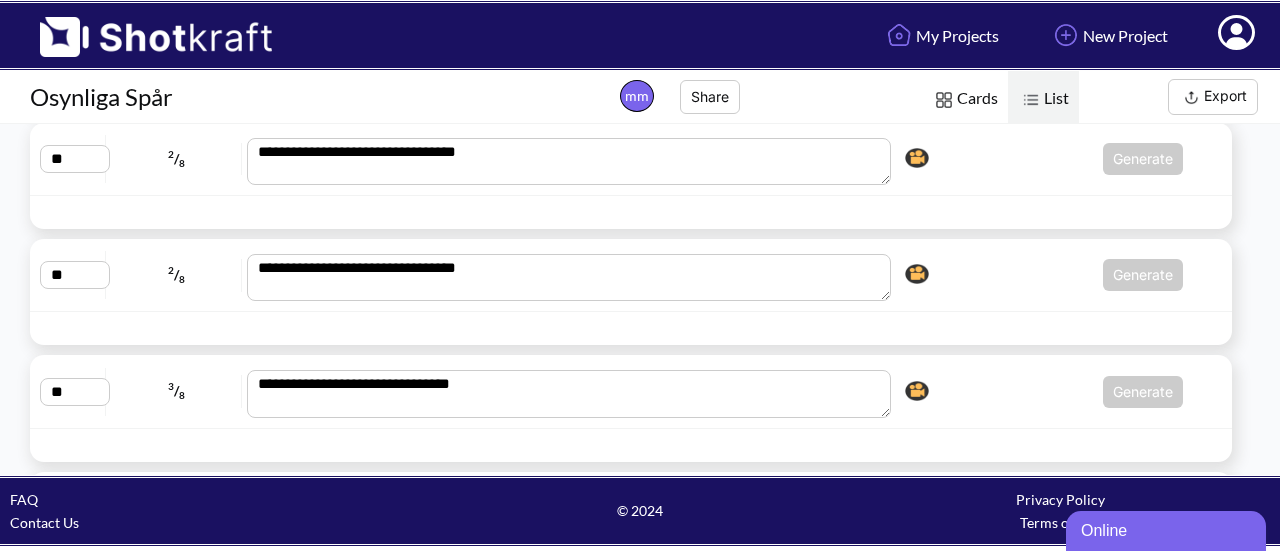 scroll, scrollTop: 1317, scrollLeft: 0, axis: vertical 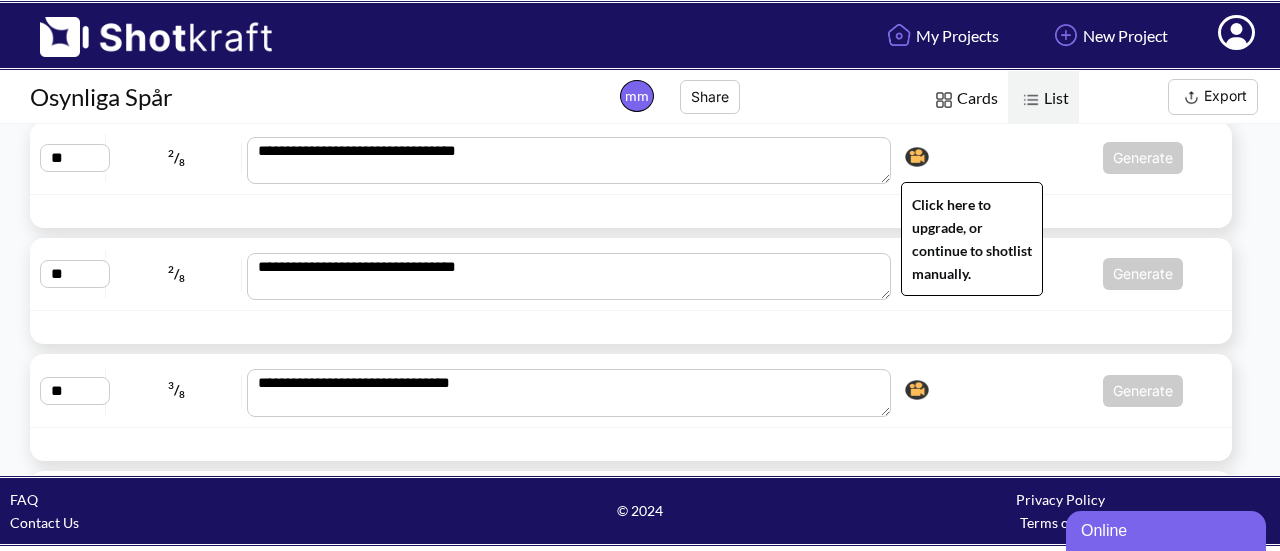 click at bounding box center (917, 157) 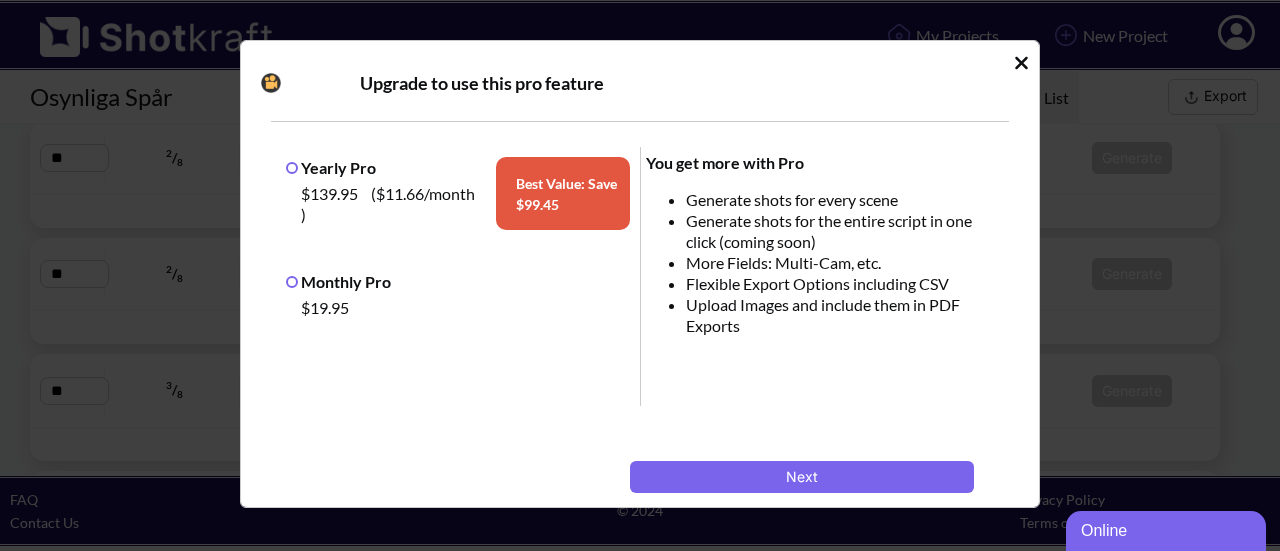 click 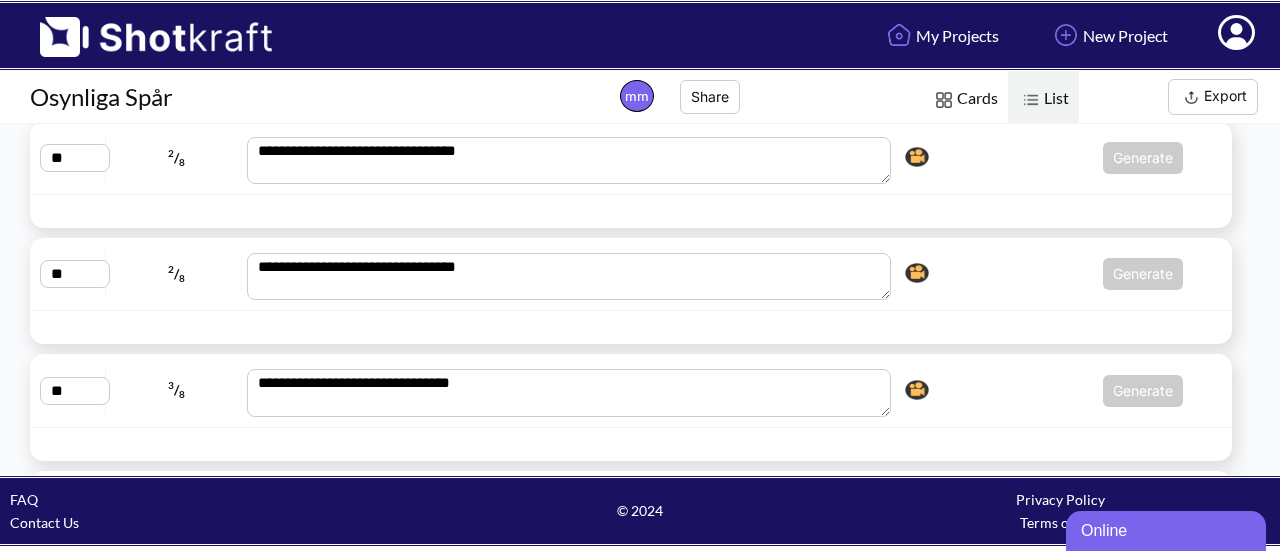 click on "Generate   Click here to upgrade, or continue to shotlist manually." at bounding box center [1040, 158] 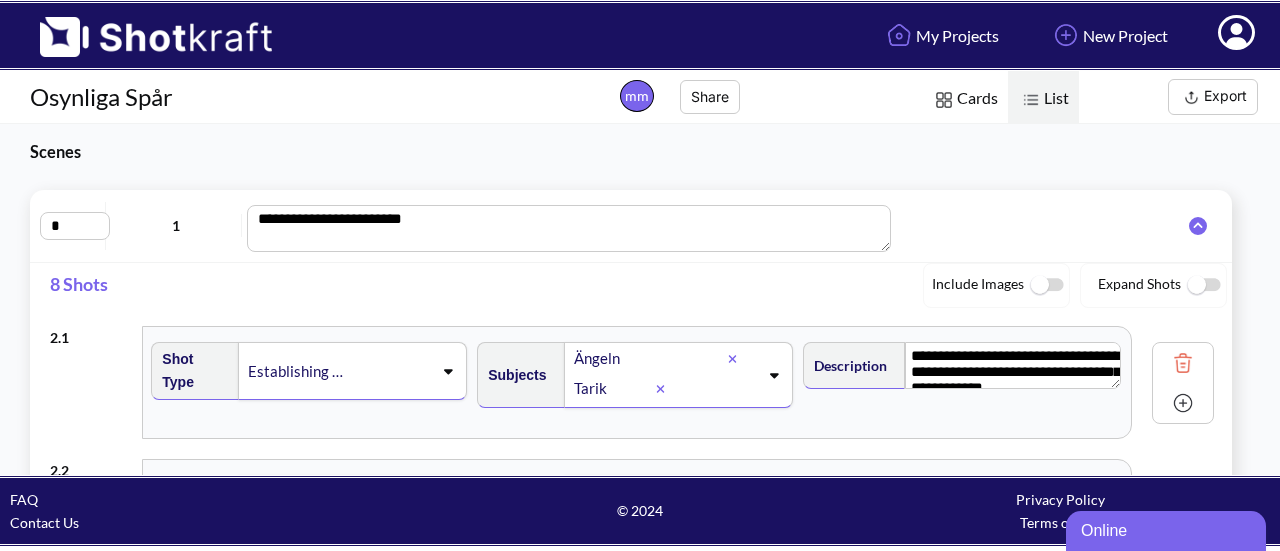 scroll, scrollTop: 40, scrollLeft: 0, axis: vertical 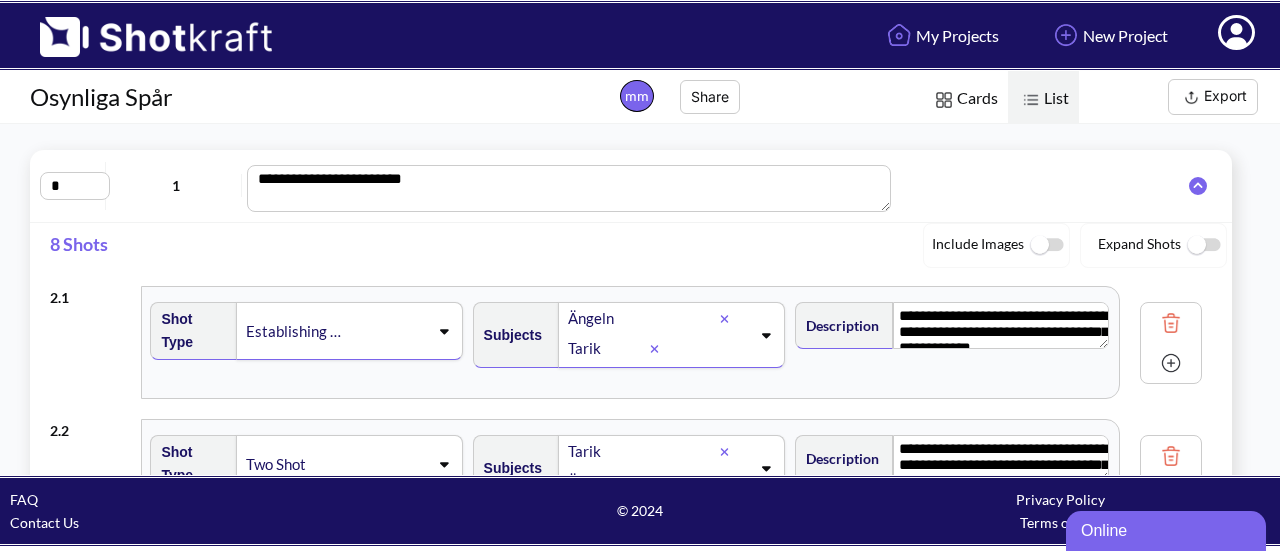 click at bounding box center [1203, 245] 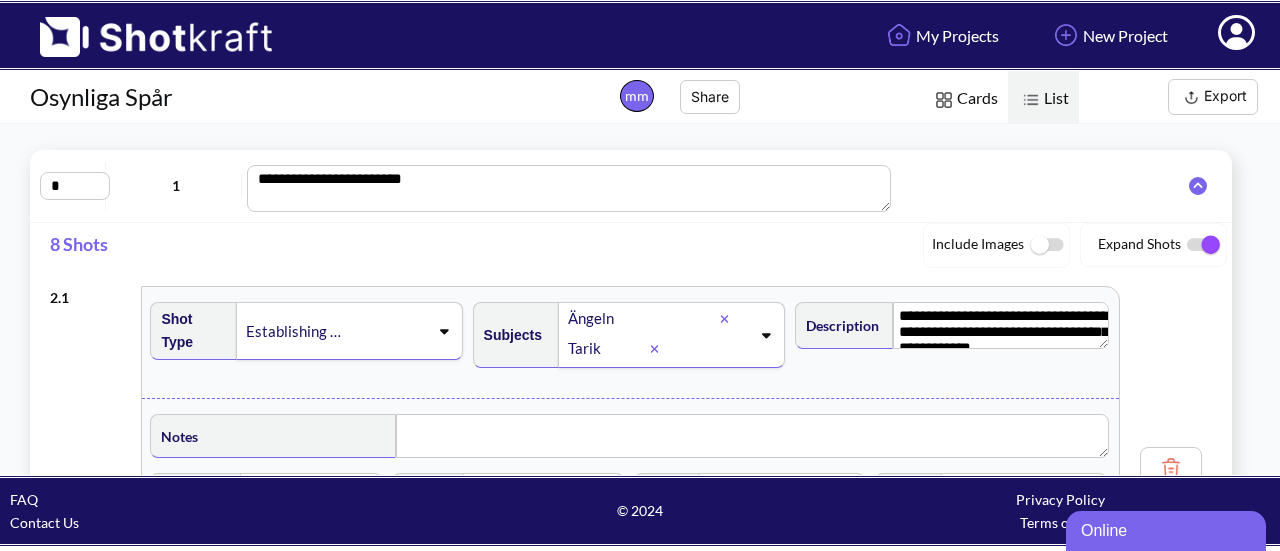 click at bounding box center [1203, 245] 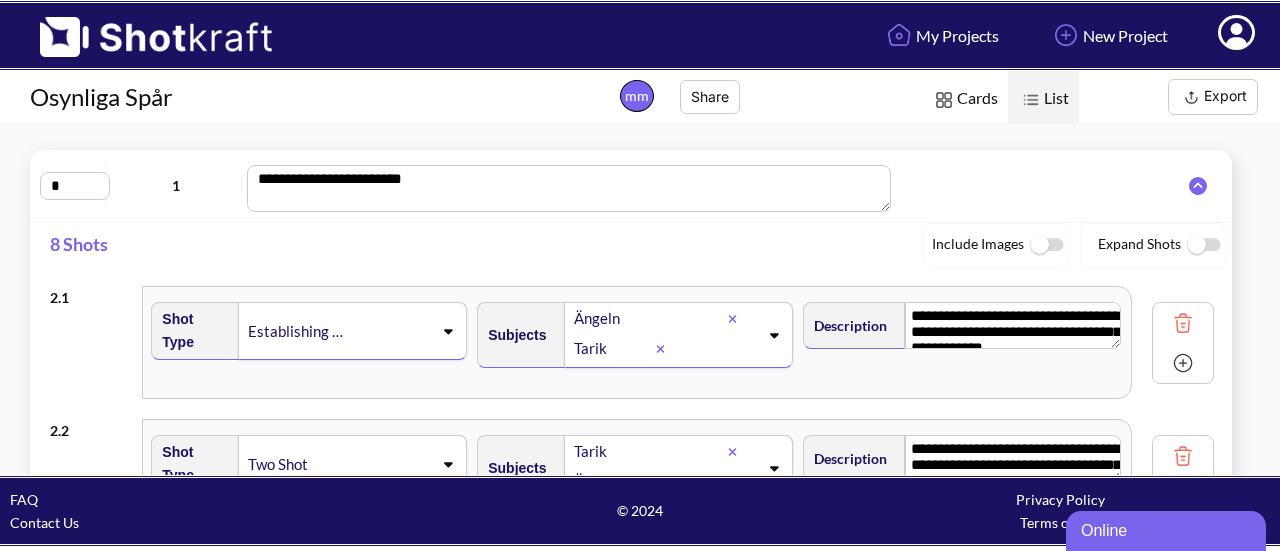 click at bounding box center [1183, 323] 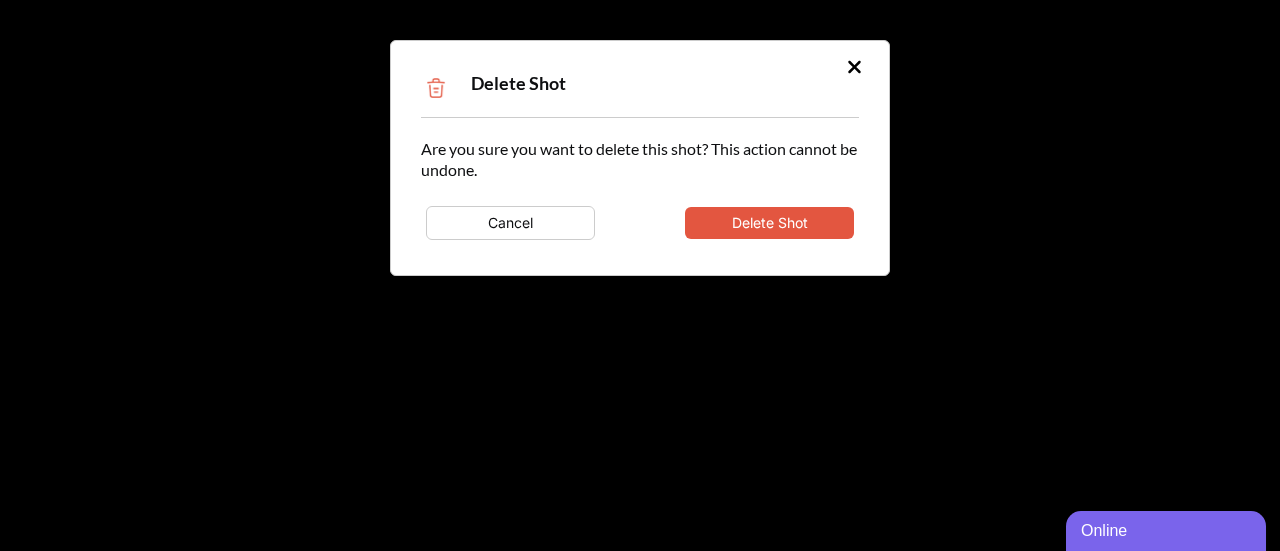 click on "Are you sure you want to delete this shot? This action cannot be undone. Cancel Delete Shot" at bounding box center (640, 191) 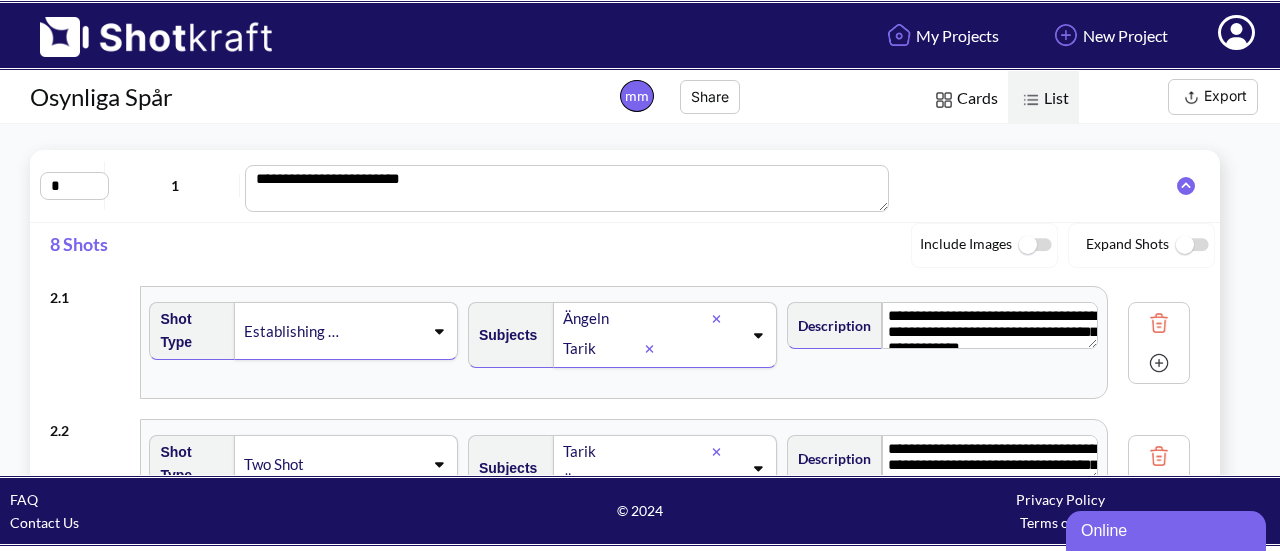 click on "Cards" at bounding box center [964, 99] 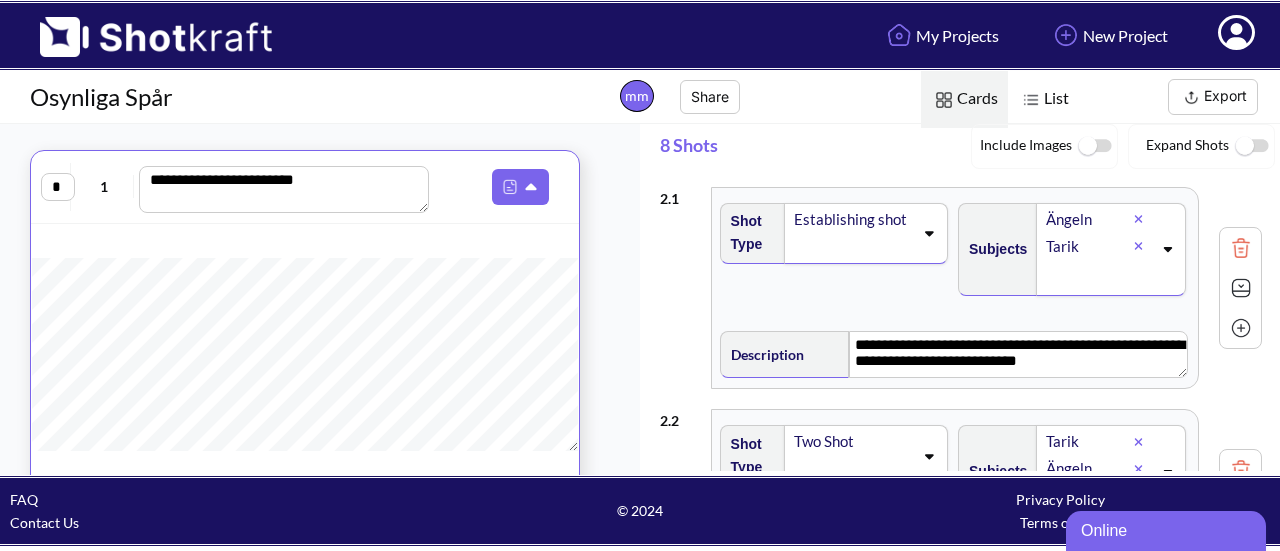 drag, startPoint x: 1266, startPoint y: 193, endPoint x: 1264, endPoint y: 215, distance: 22.090721 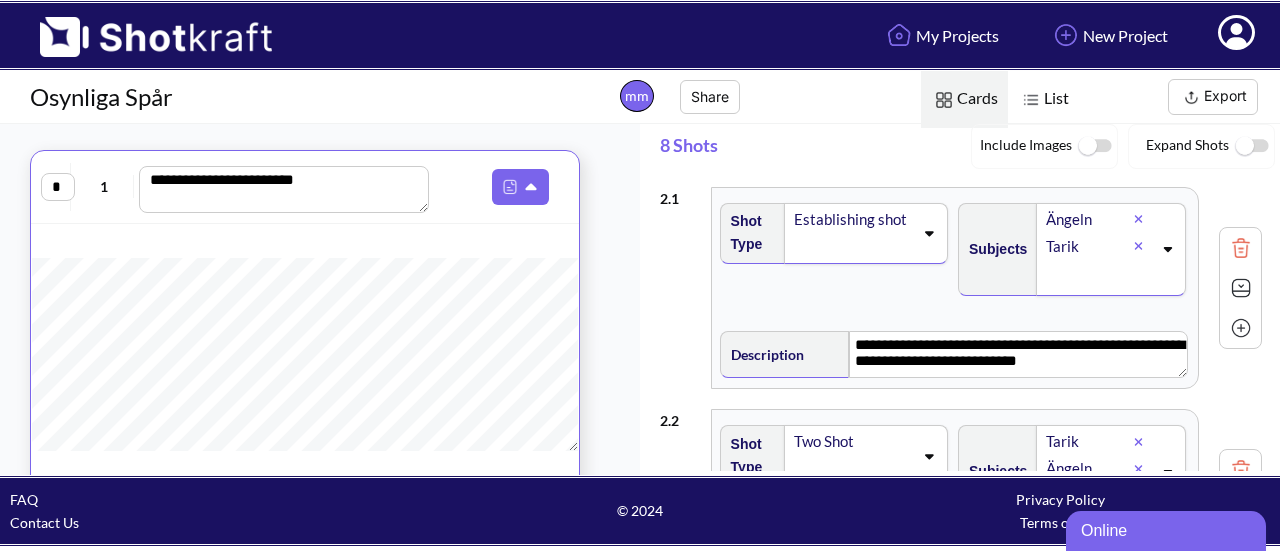 click on "**********" at bounding box center (970, 324) 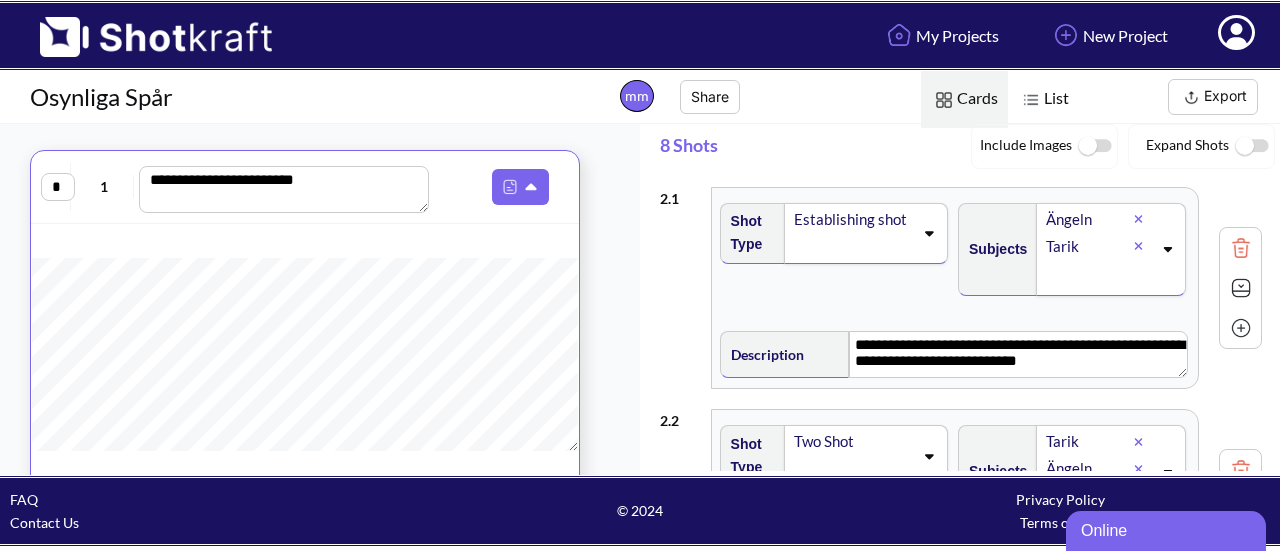 click at bounding box center [1241, 288] 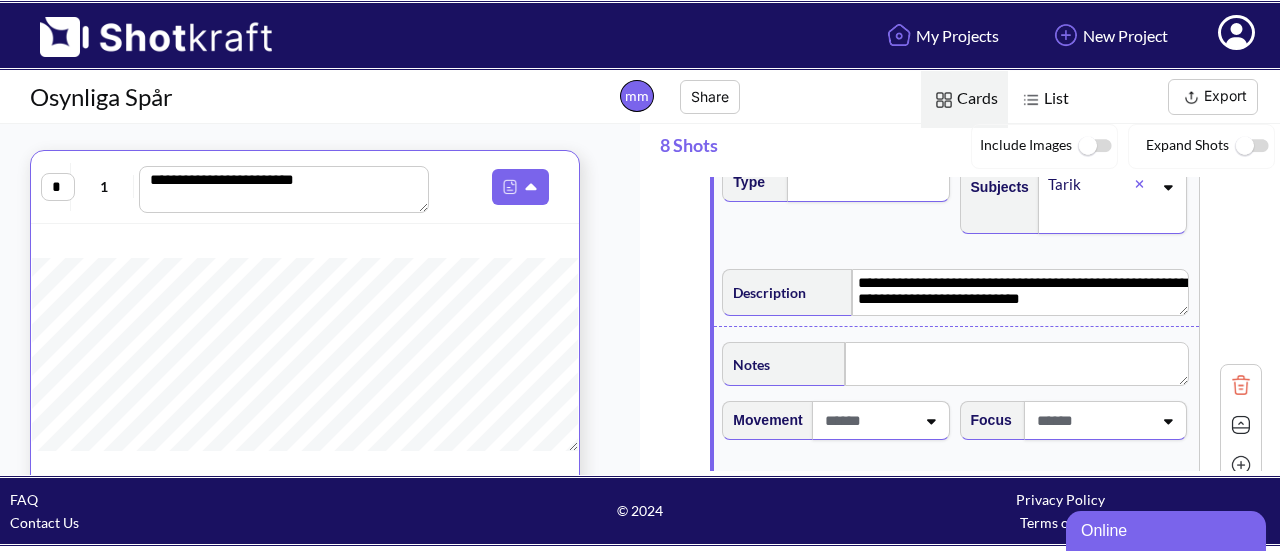 scroll, scrollTop: 0, scrollLeft: 0, axis: both 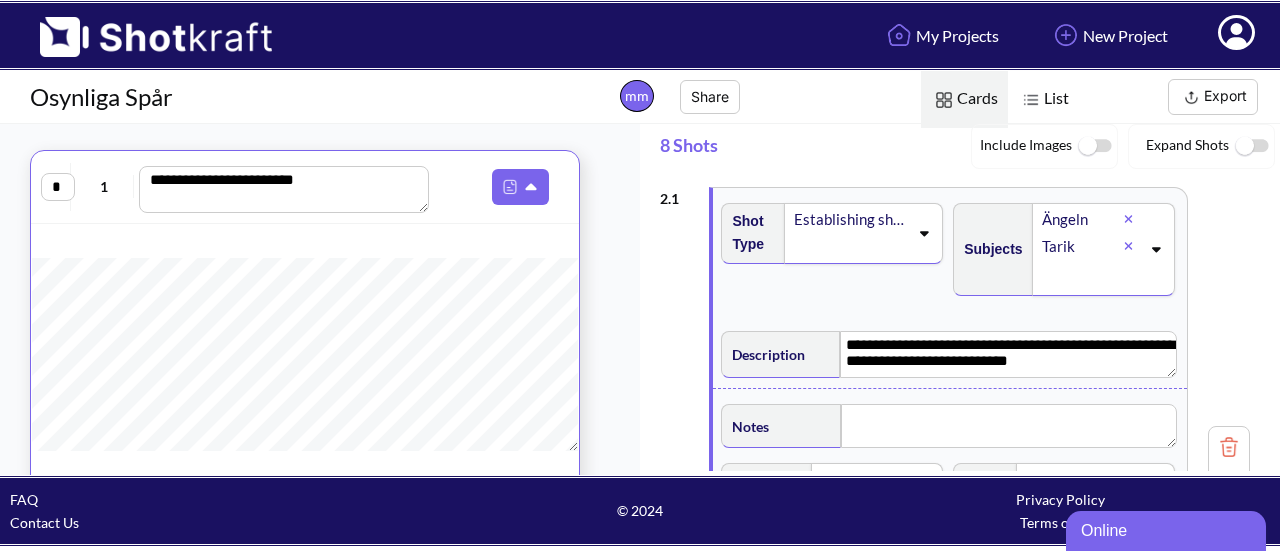 click at bounding box center [1094, 146] 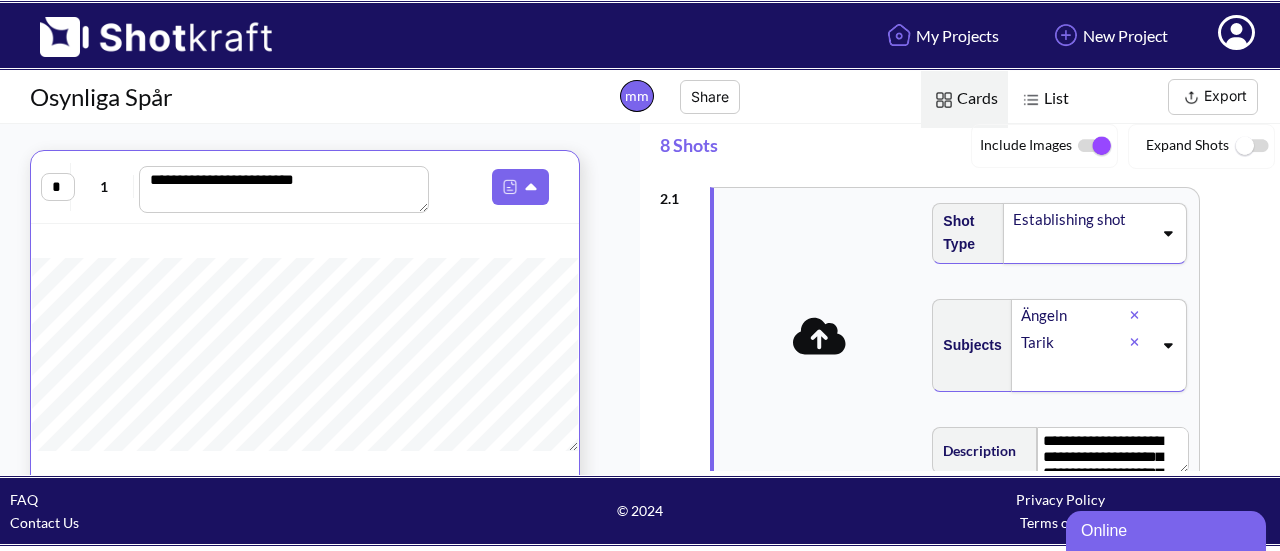 click 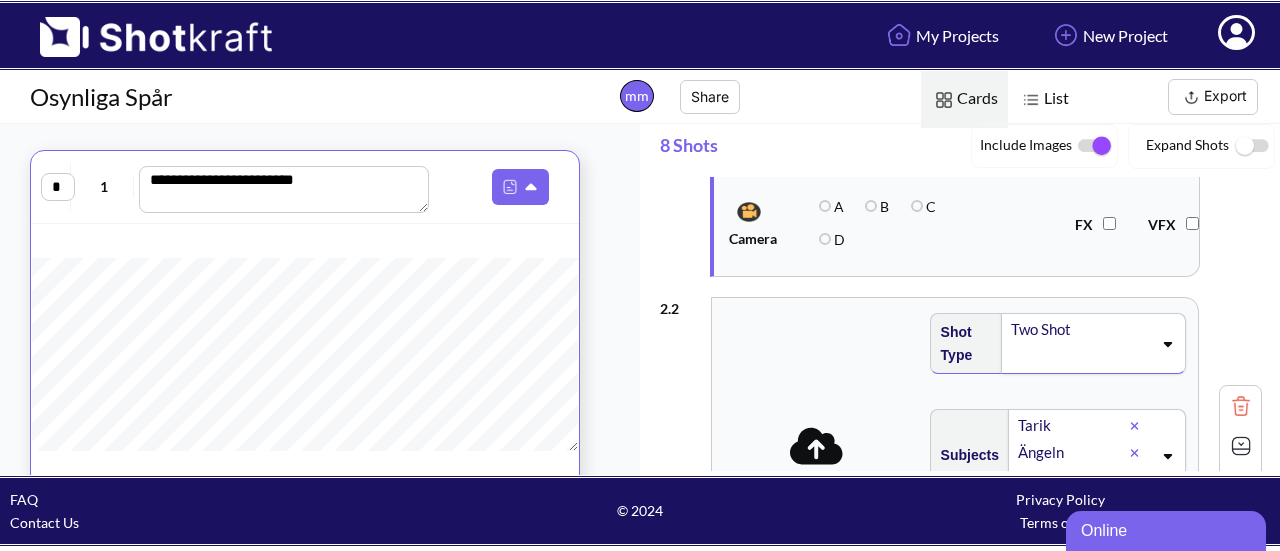 scroll, scrollTop: 0, scrollLeft: 0, axis: both 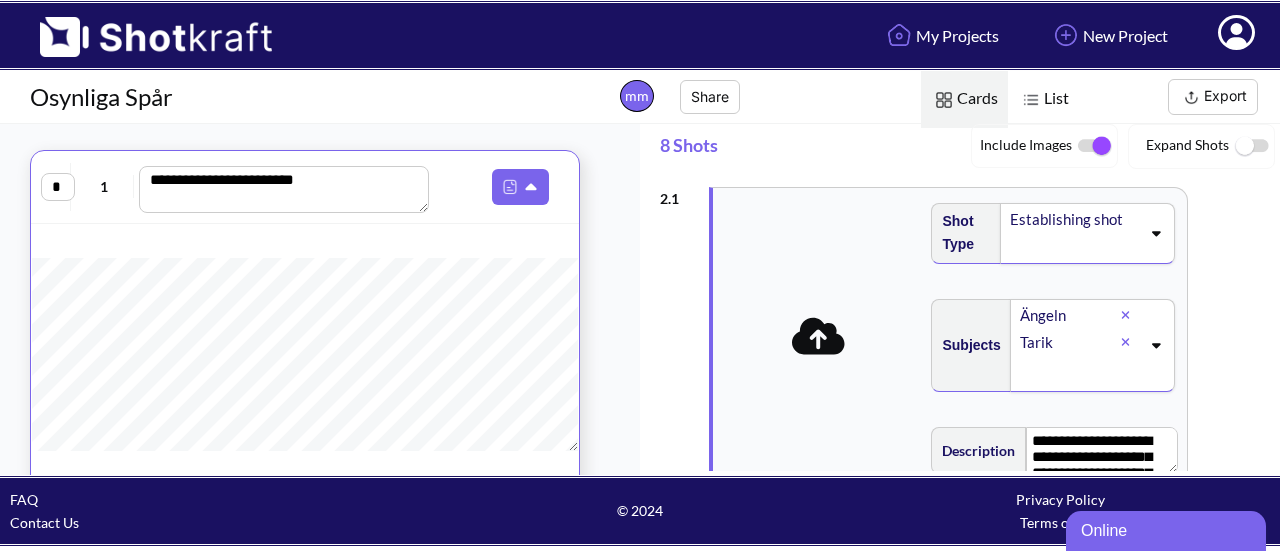 click on "List" at bounding box center (1043, 99) 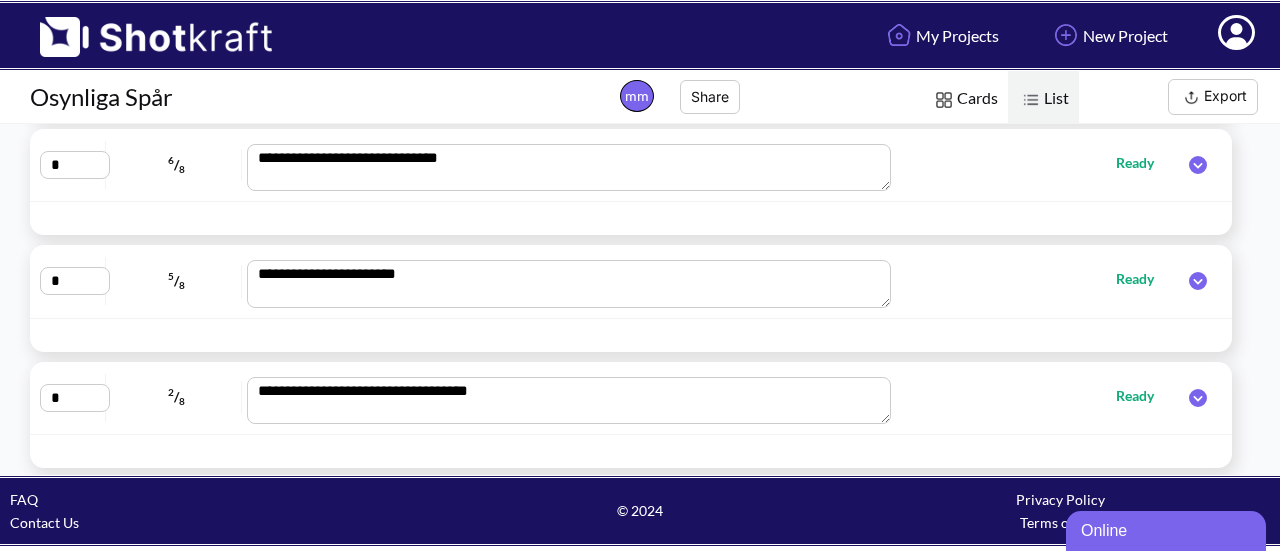 scroll, scrollTop: 620, scrollLeft: 0, axis: vertical 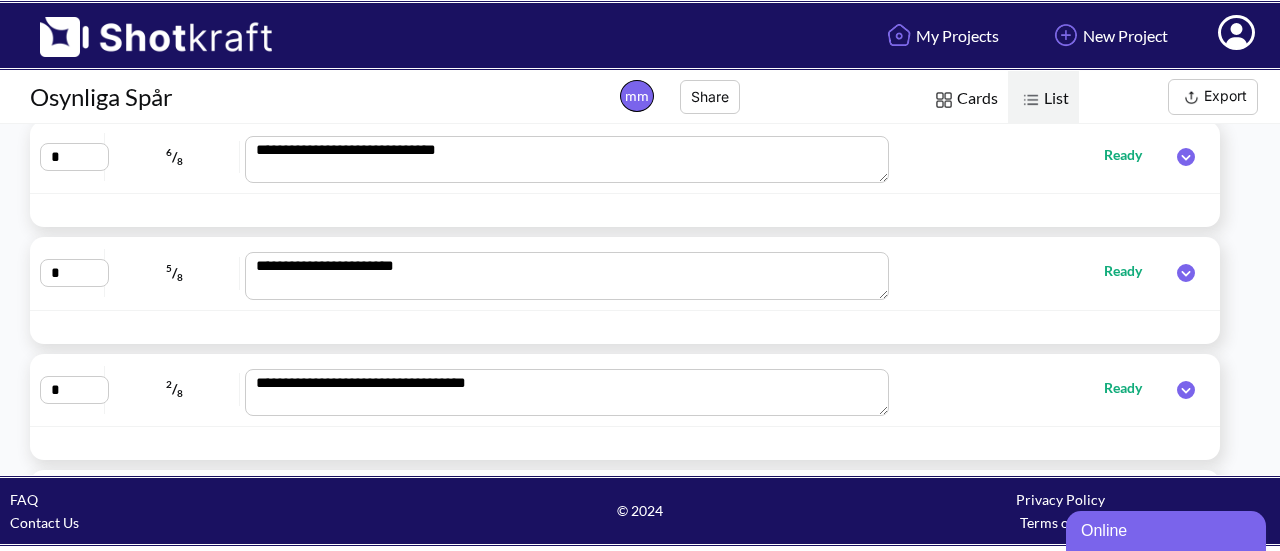 click 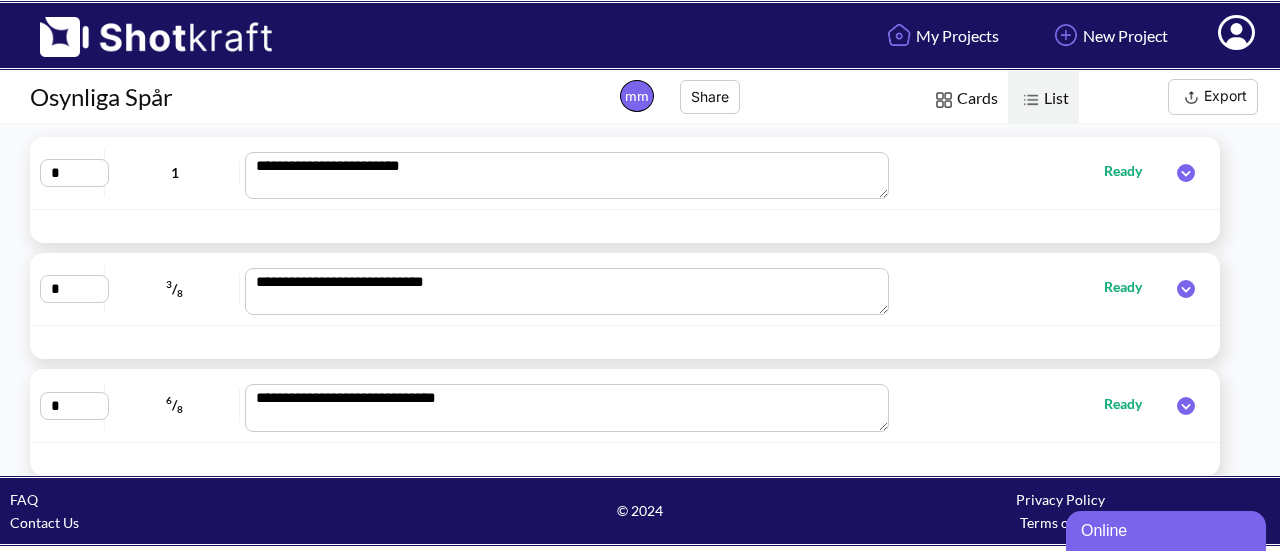 scroll, scrollTop: 68, scrollLeft: 0, axis: vertical 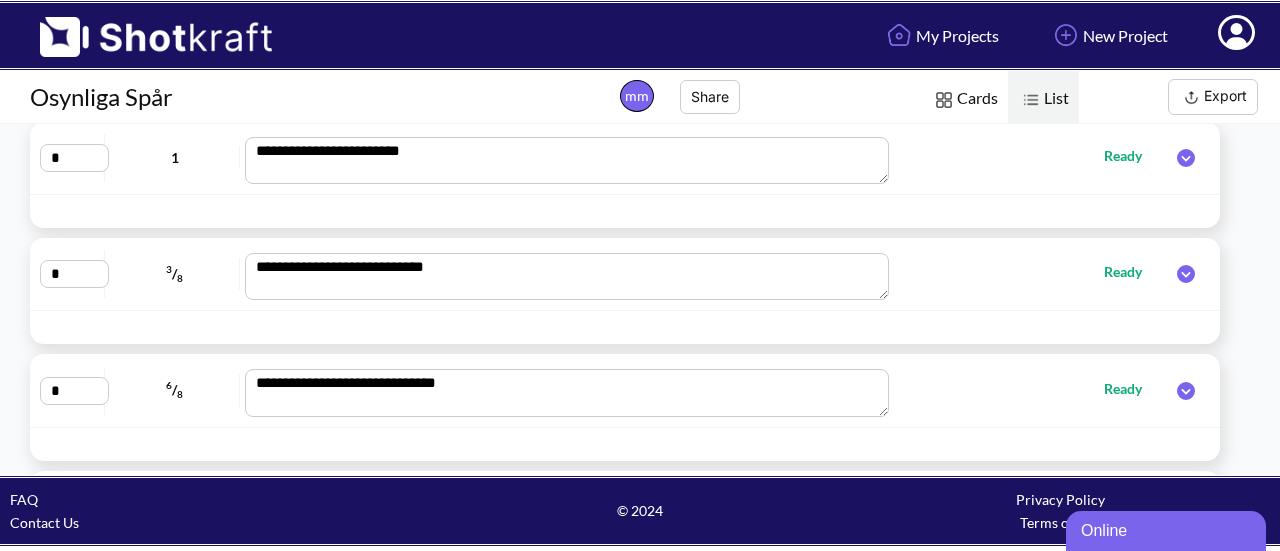 click on "Ready" at bounding box center [1133, 271] 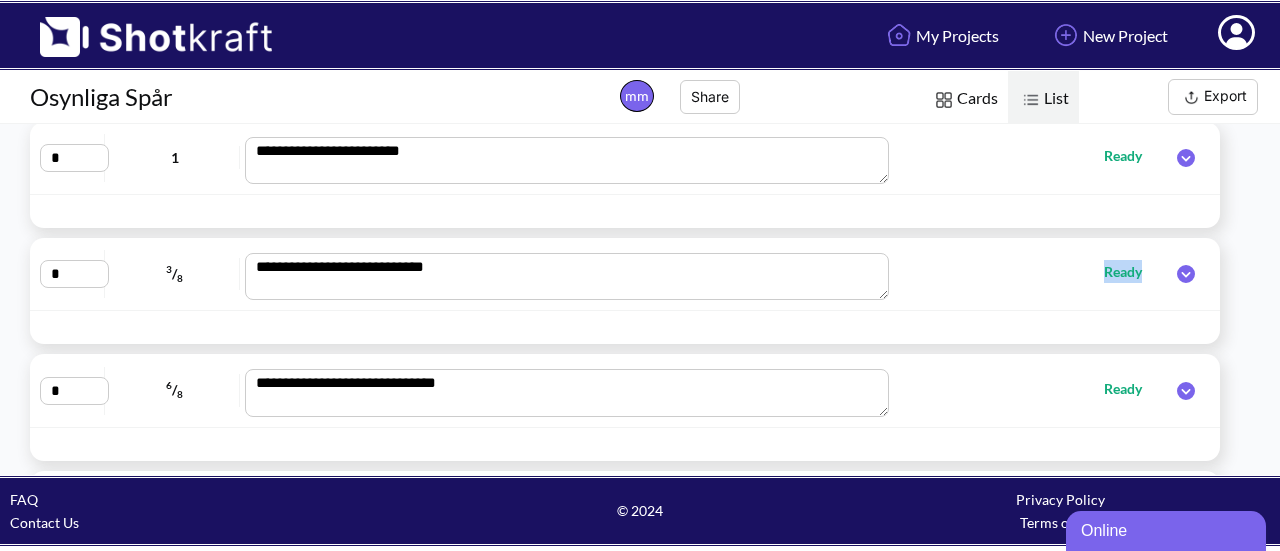 click on "Ready" at bounding box center (1133, 271) 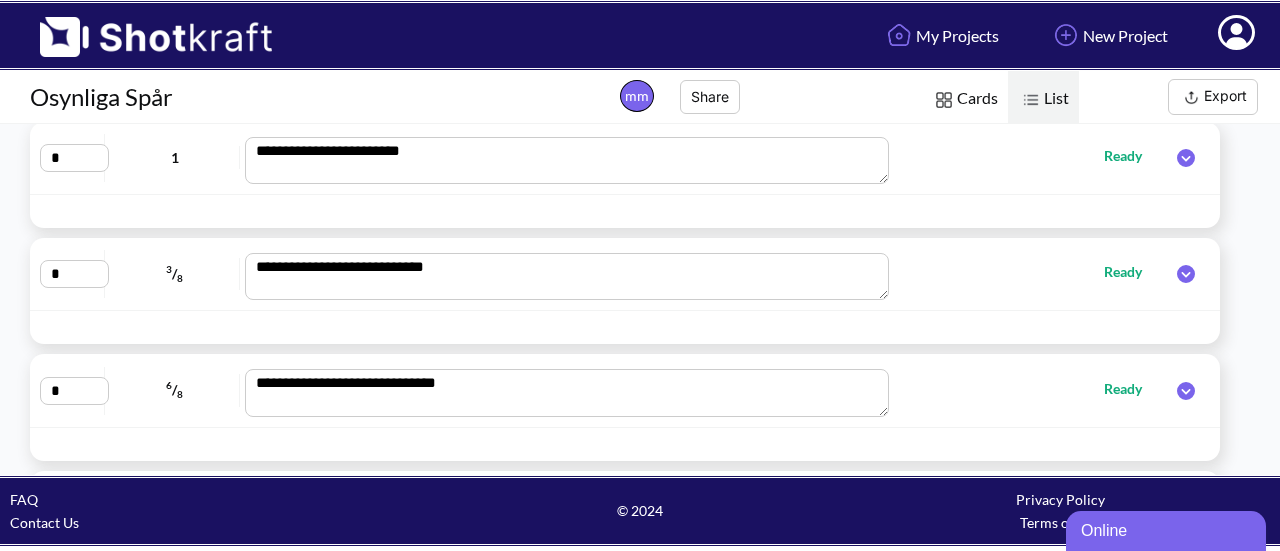 click 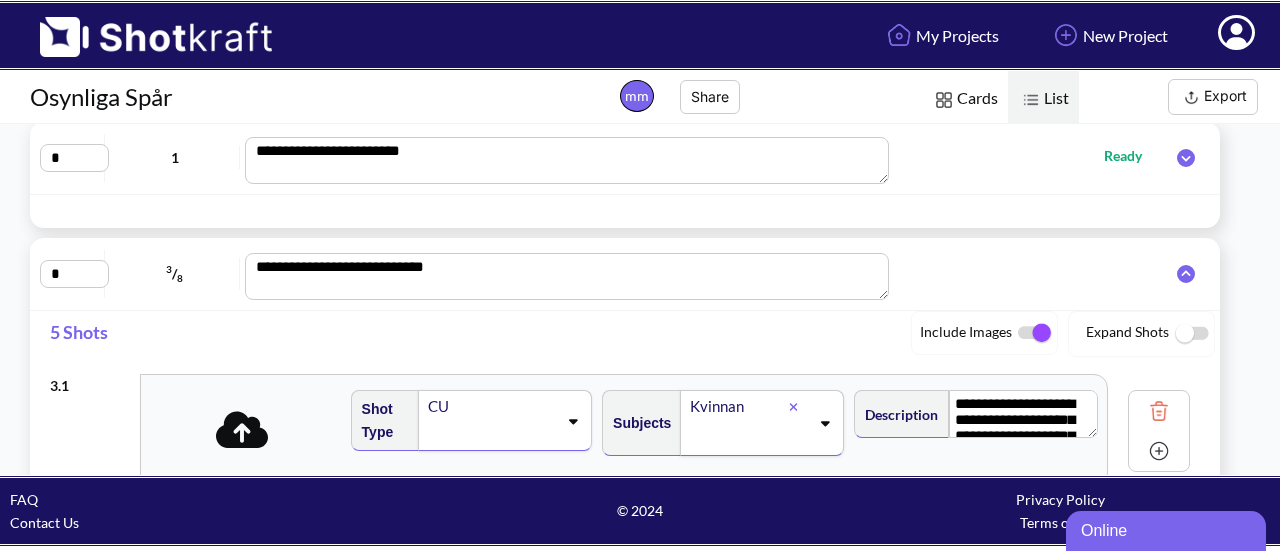 click on "**********" at bounding box center (640, 299) 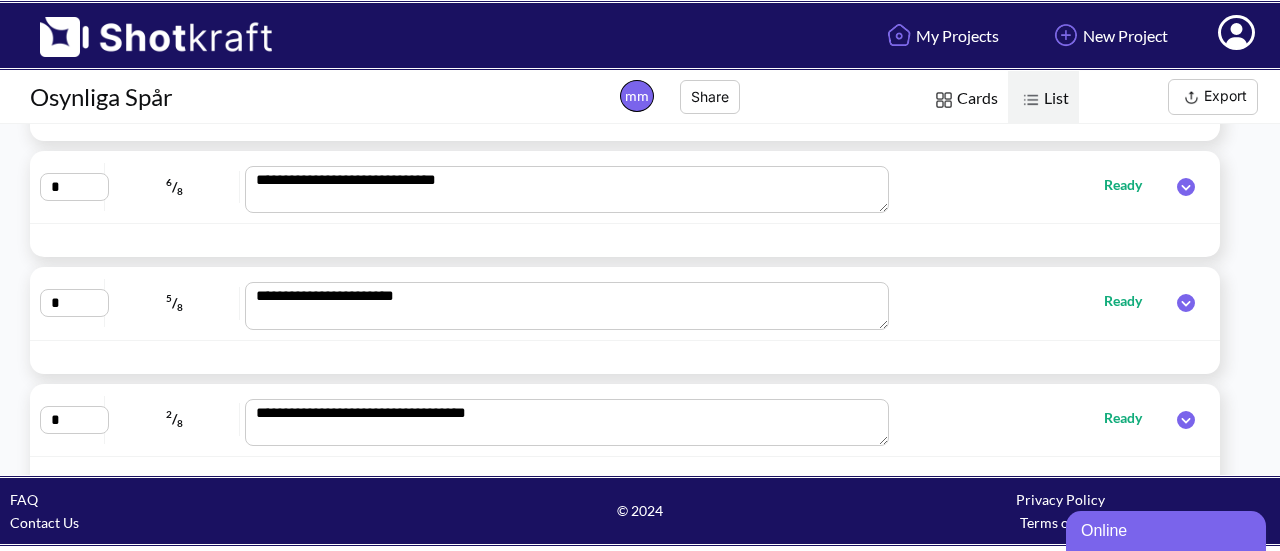 scroll, scrollTop: 582, scrollLeft: 0, axis: vertical 